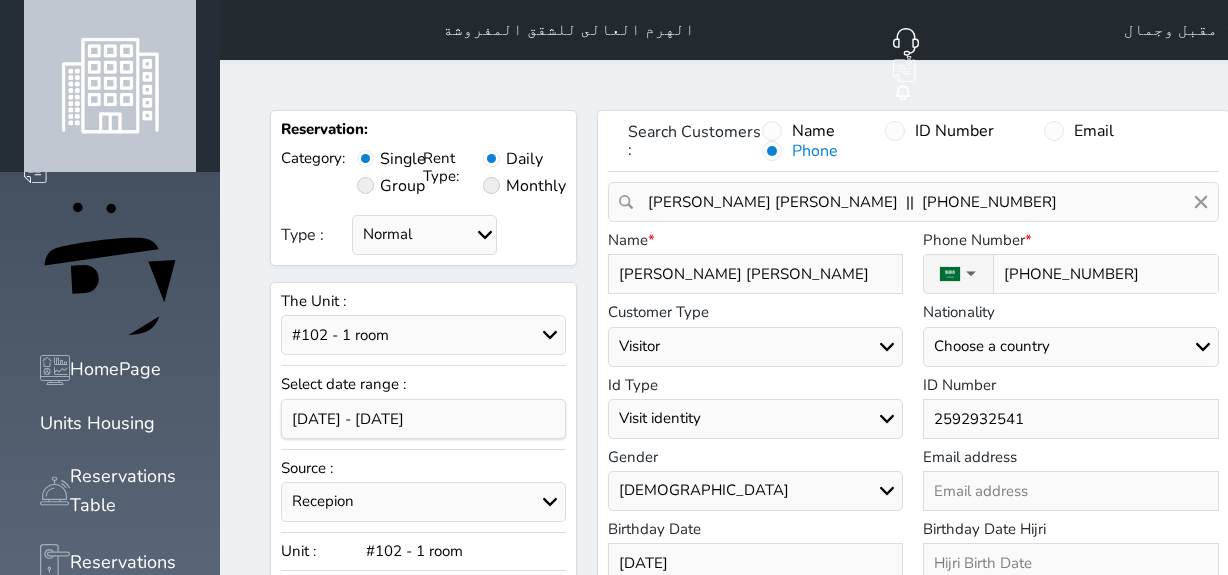 select on "7067" 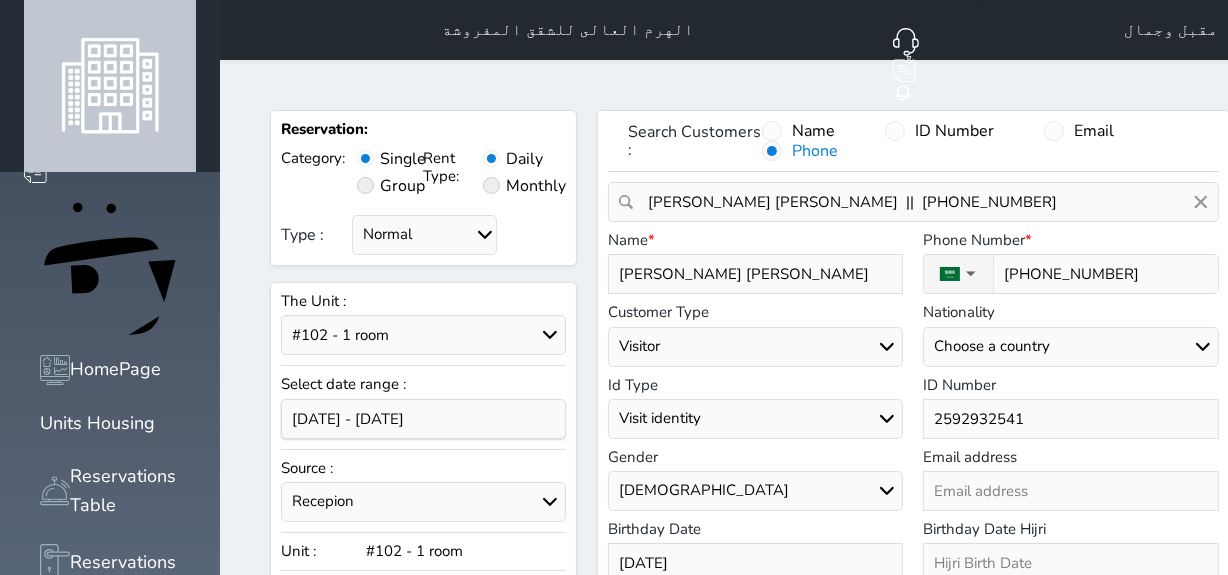 click 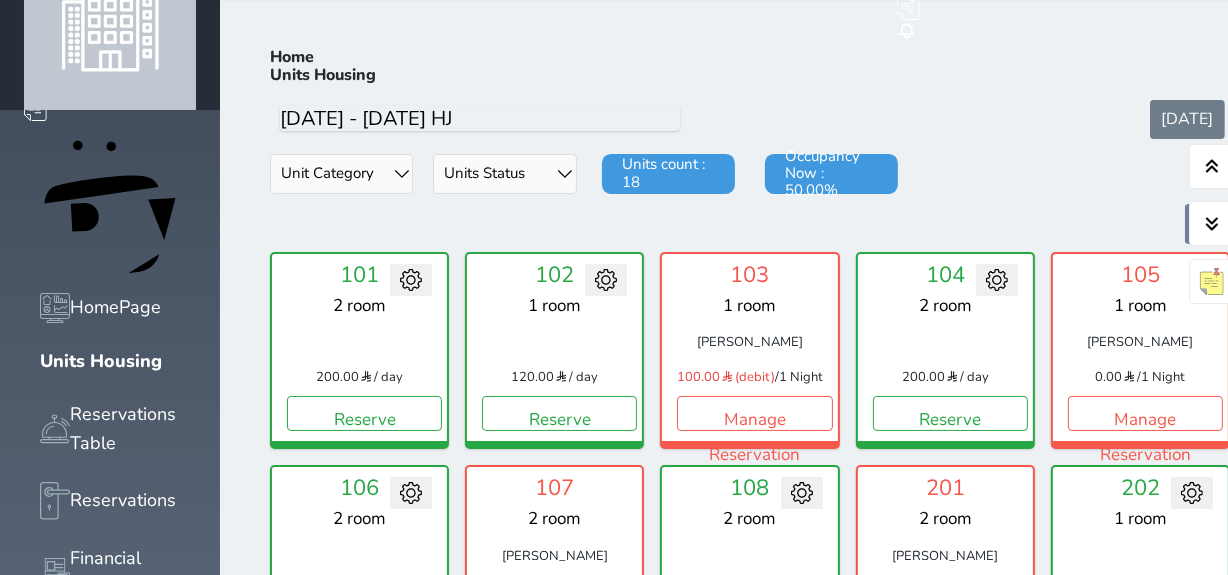 scroll, scrollTop: 78, scrollLeft: 0, axis: vertical 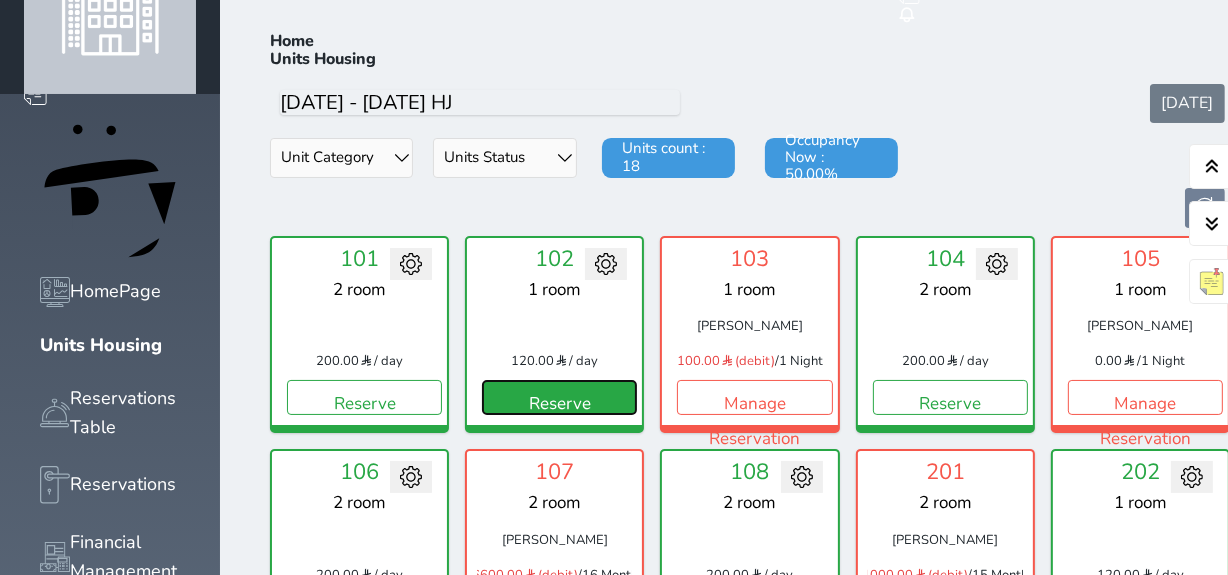 click on "Reserve" at bounding box center [559, 397] 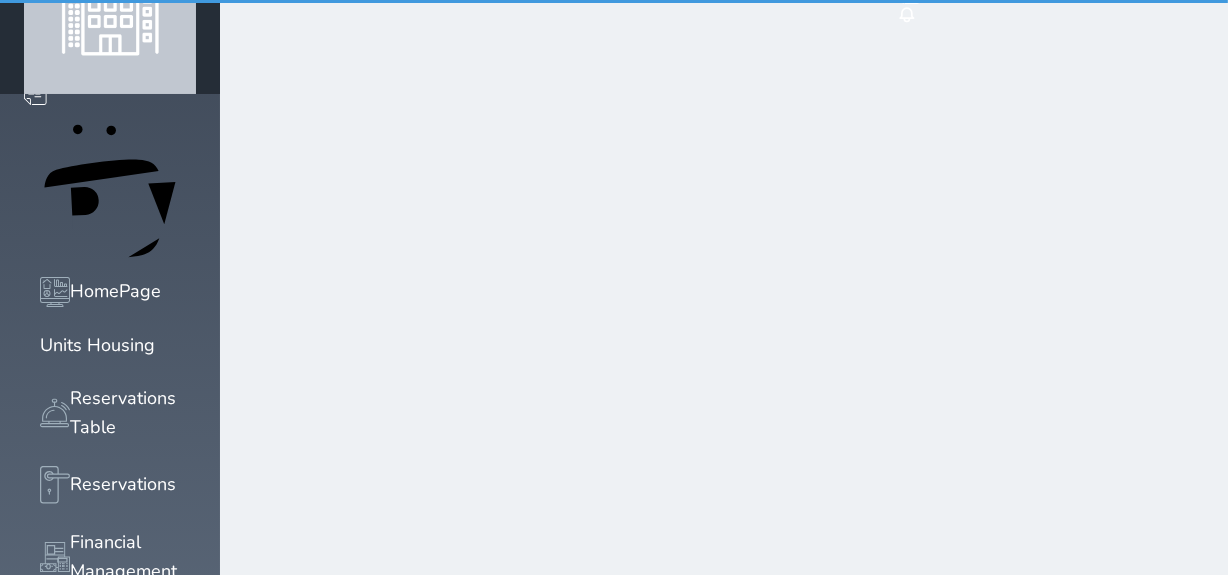 scroll, scrollTop: 0, scrollLeft: 0, axis: both 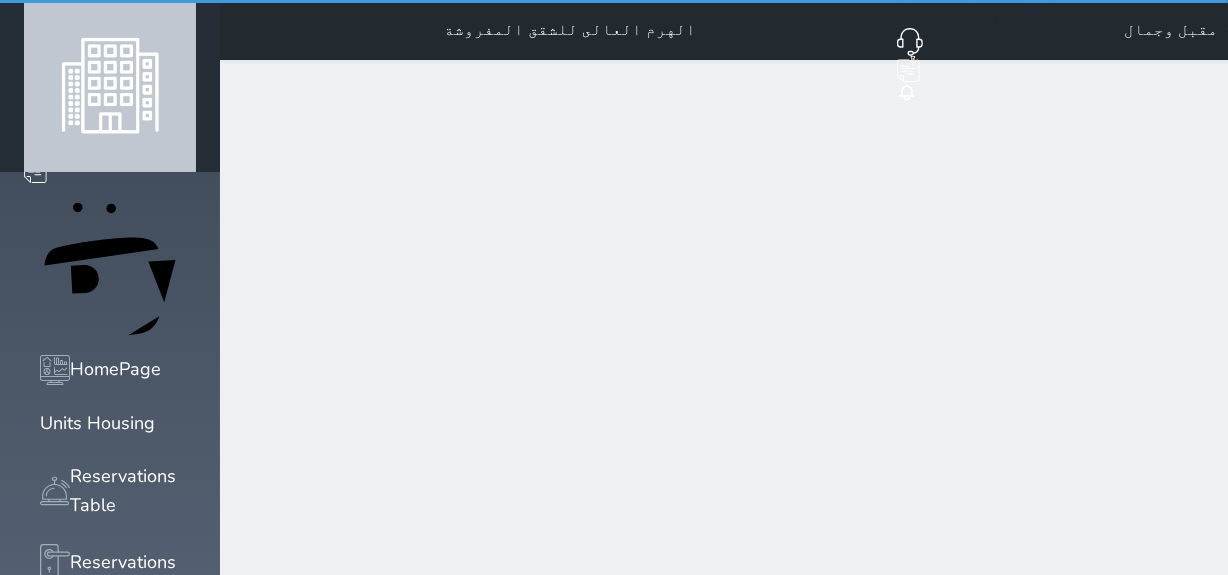 select on "1" 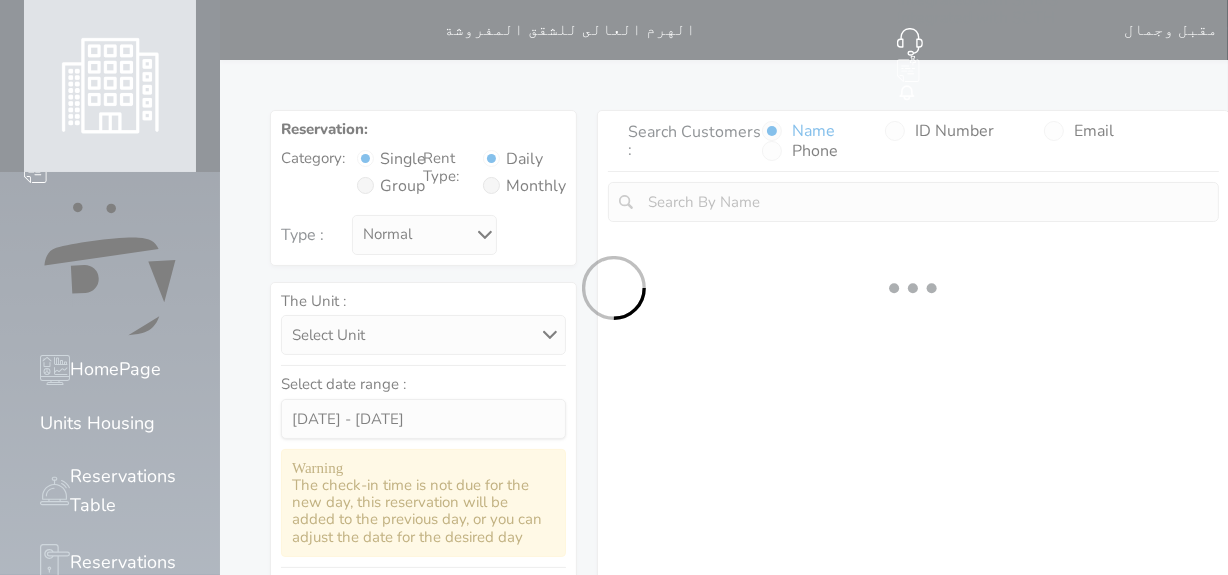 select 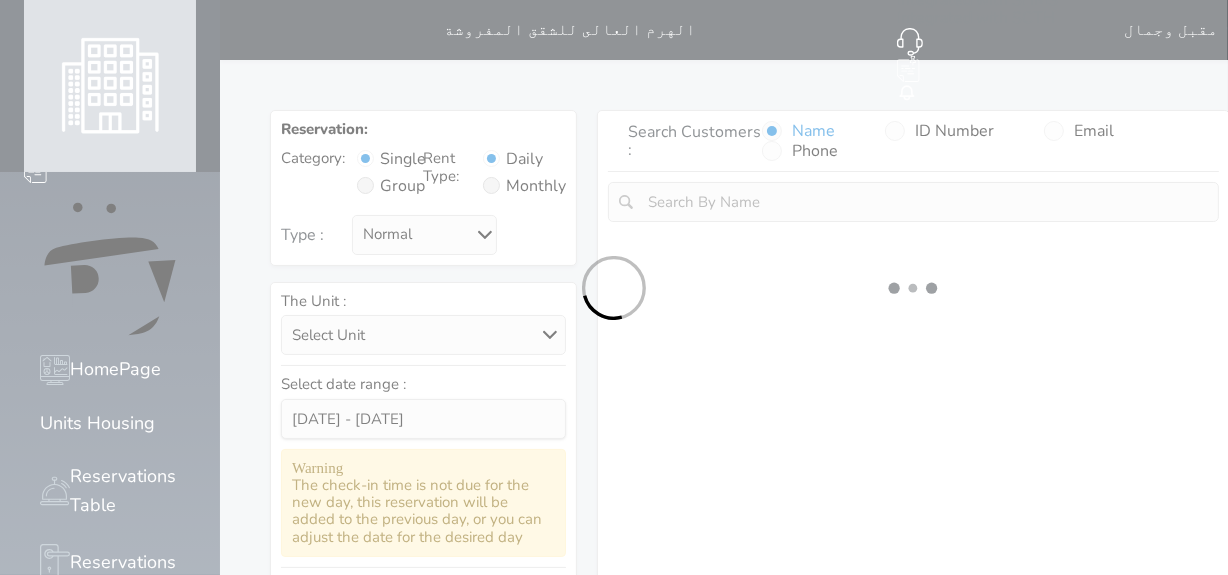 select on "1" 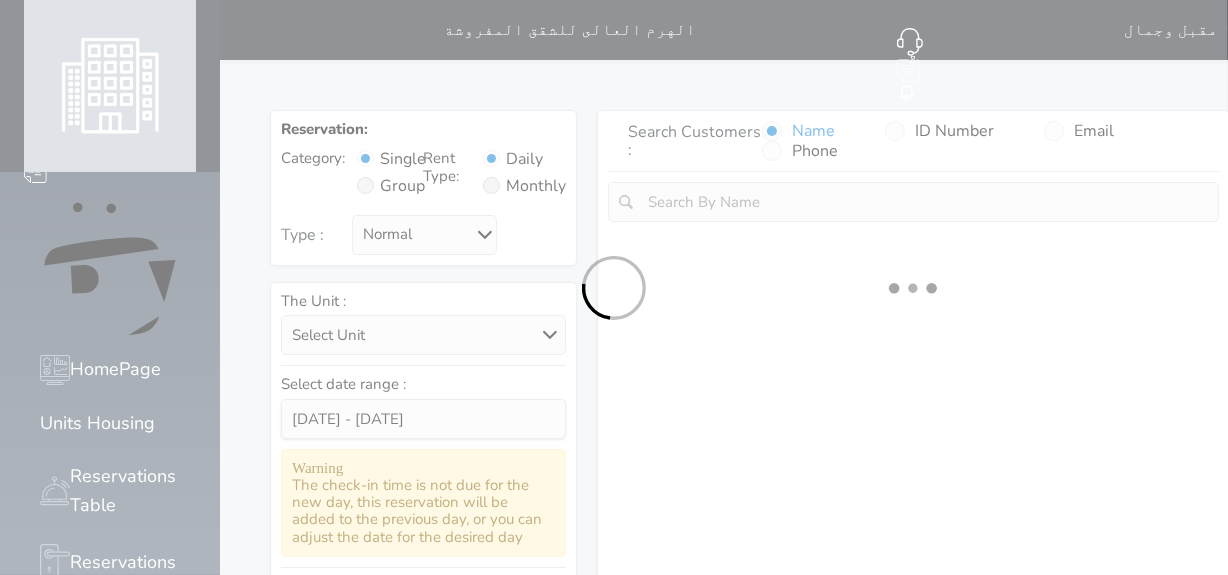 select on "113" 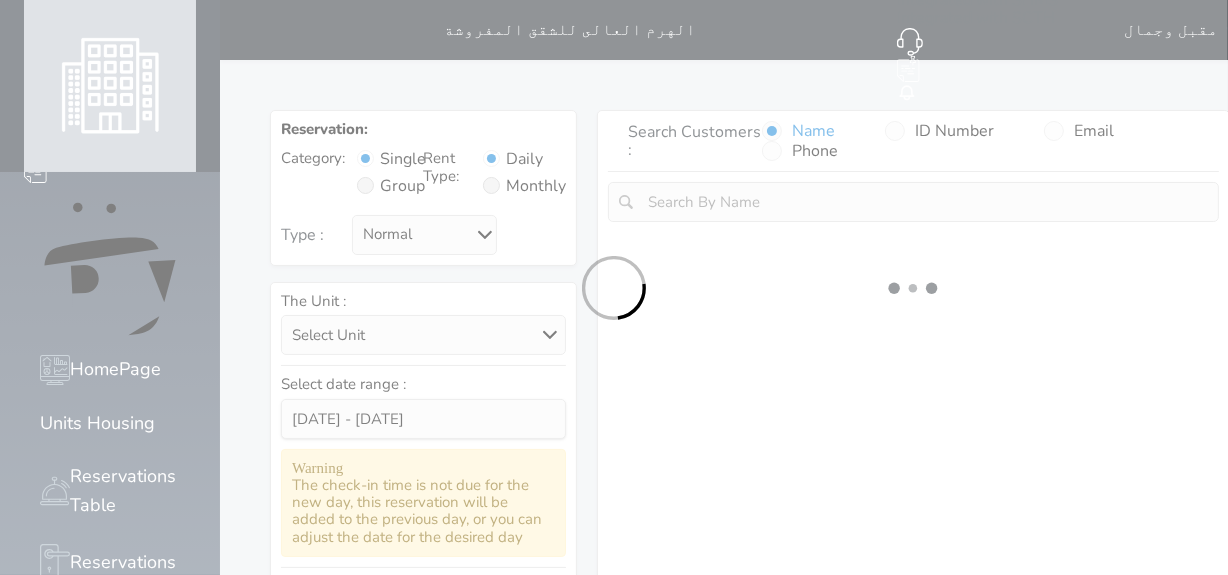 select on "1" 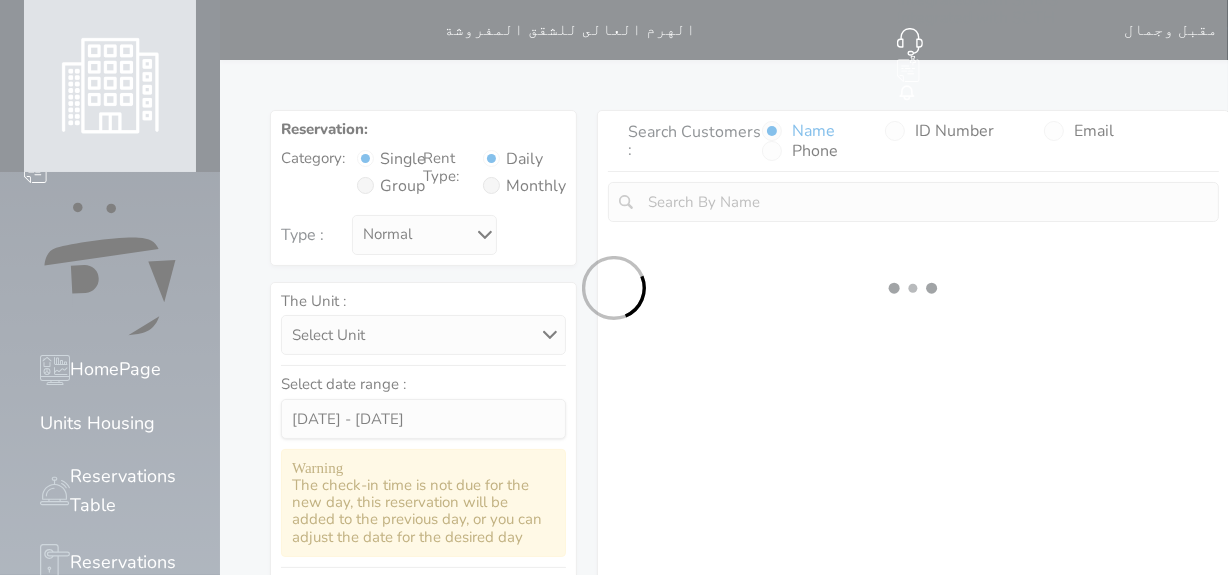 select 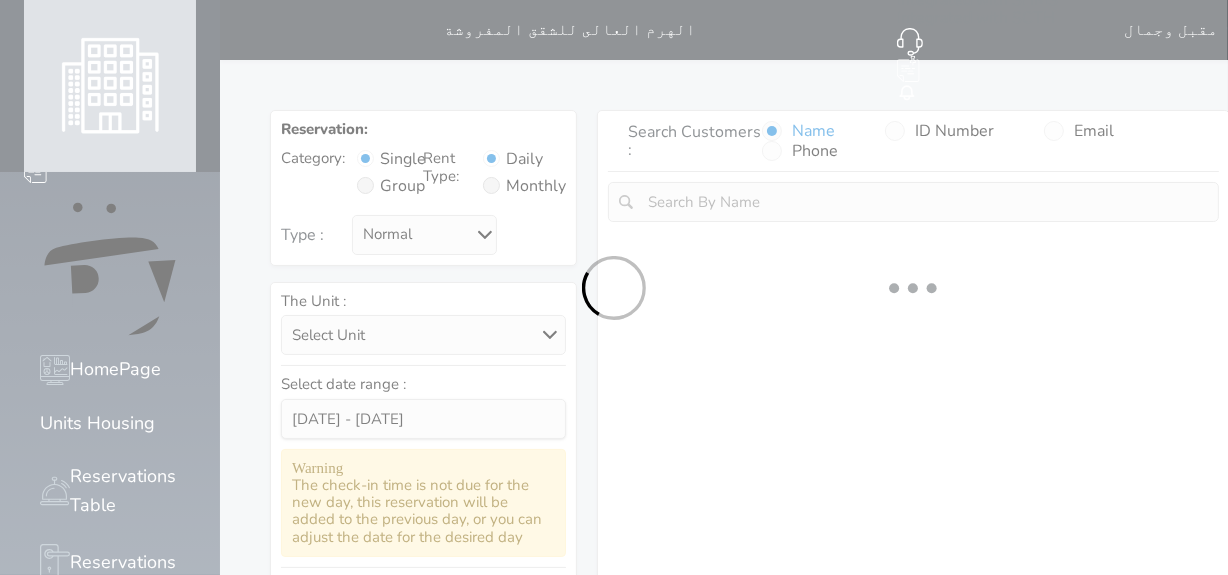 select on "7" 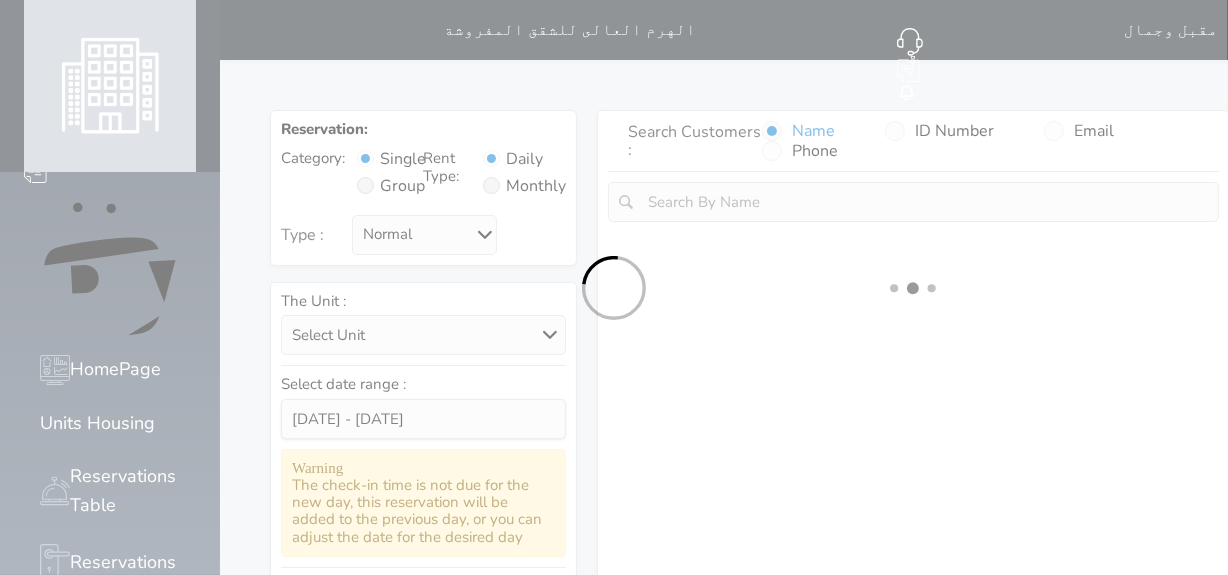 select 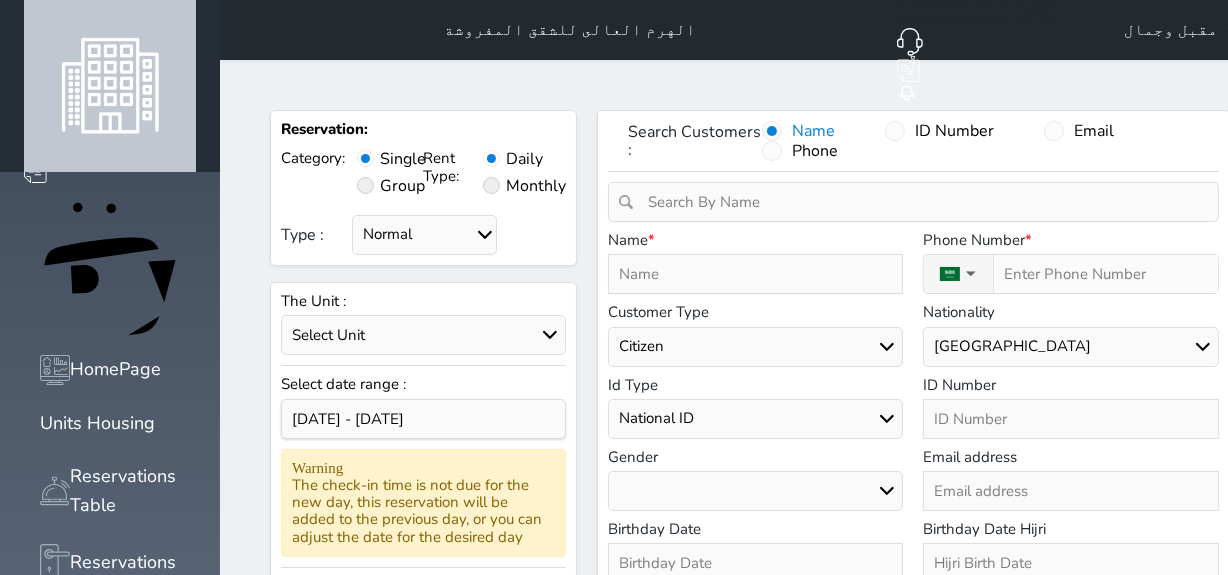 select 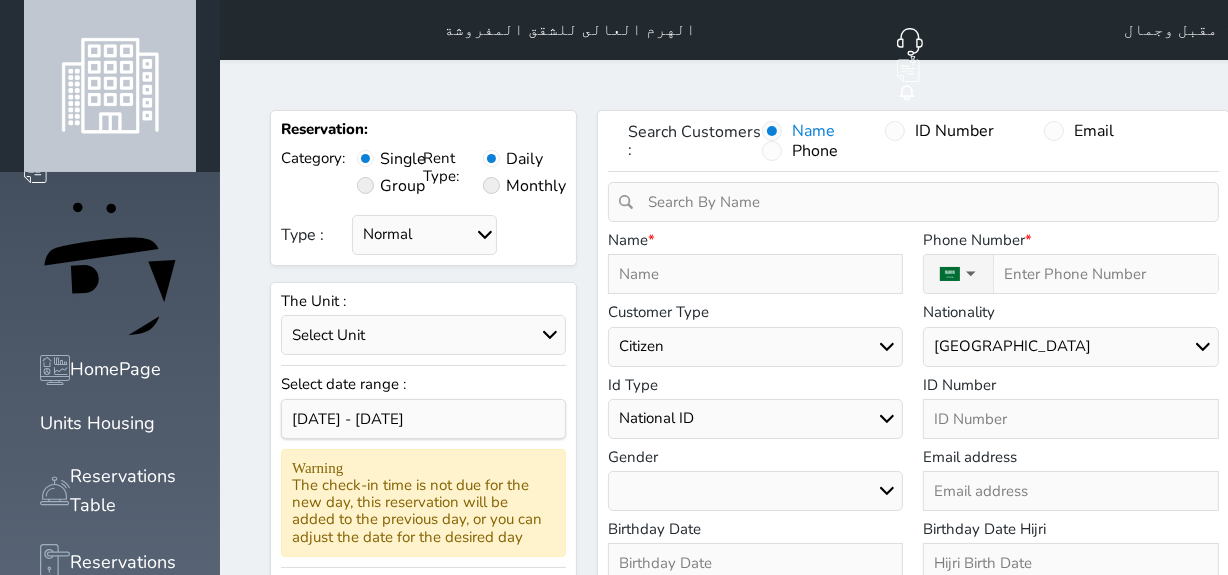 select 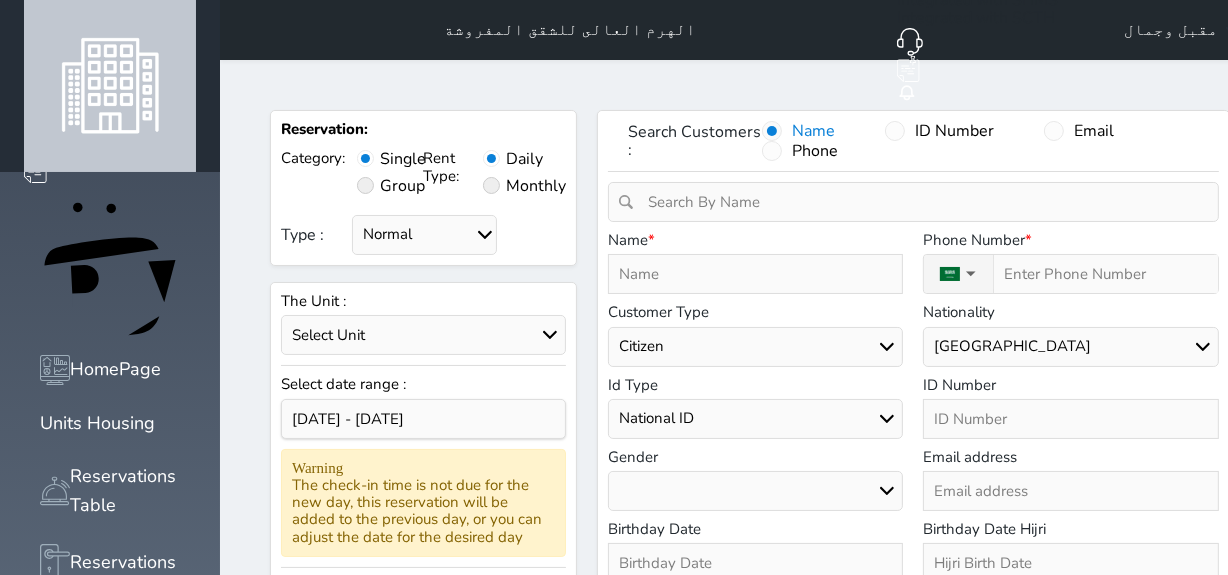 select 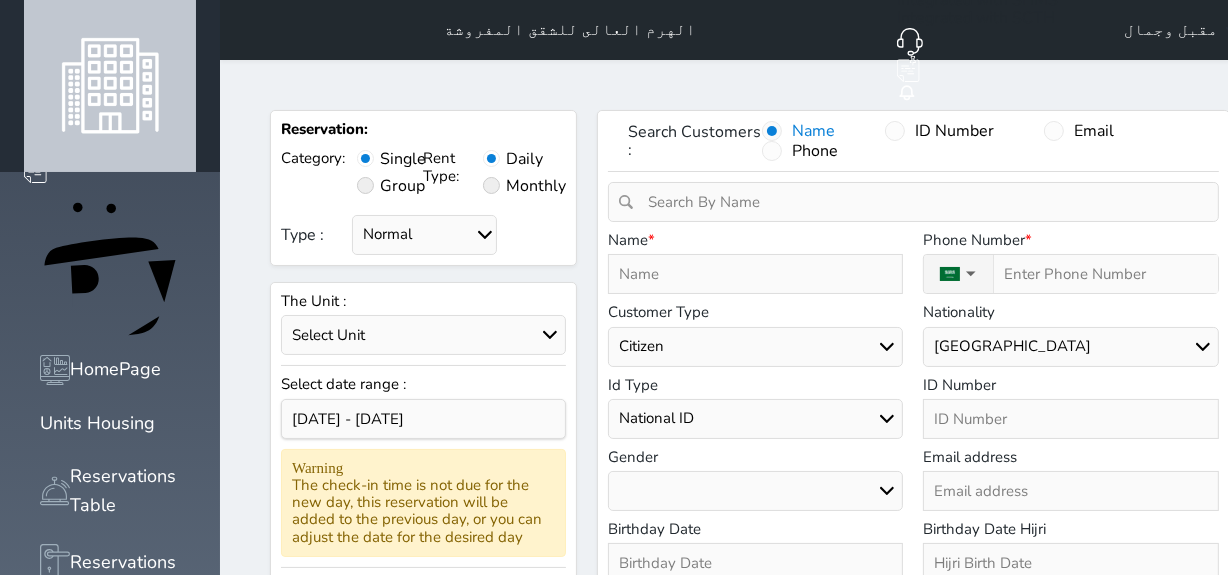 select 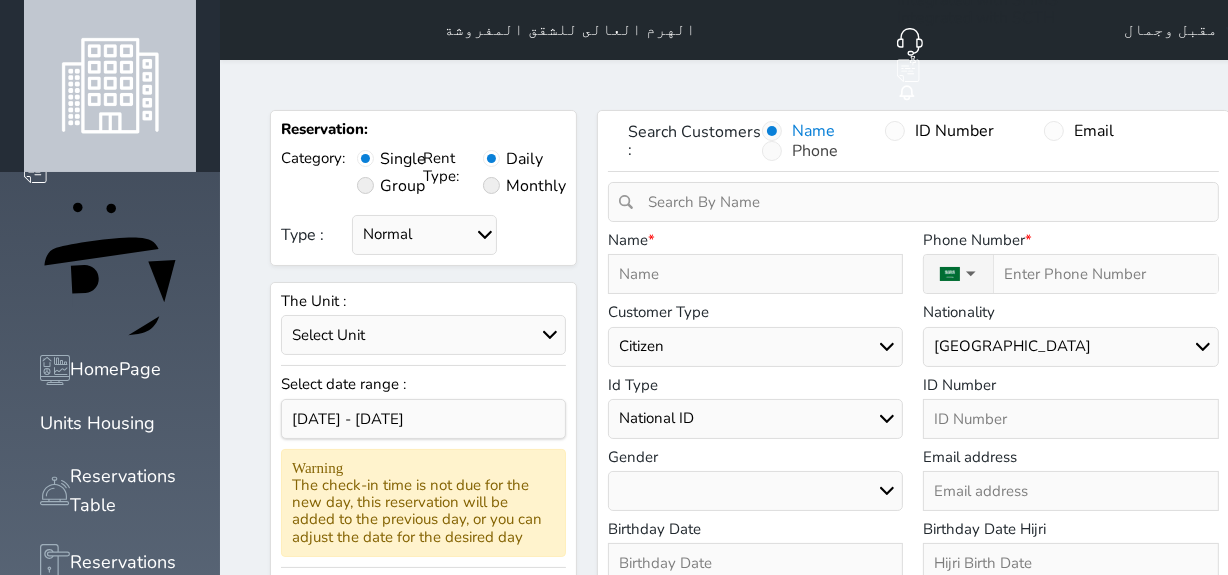 click at bounding box center (772, 151) 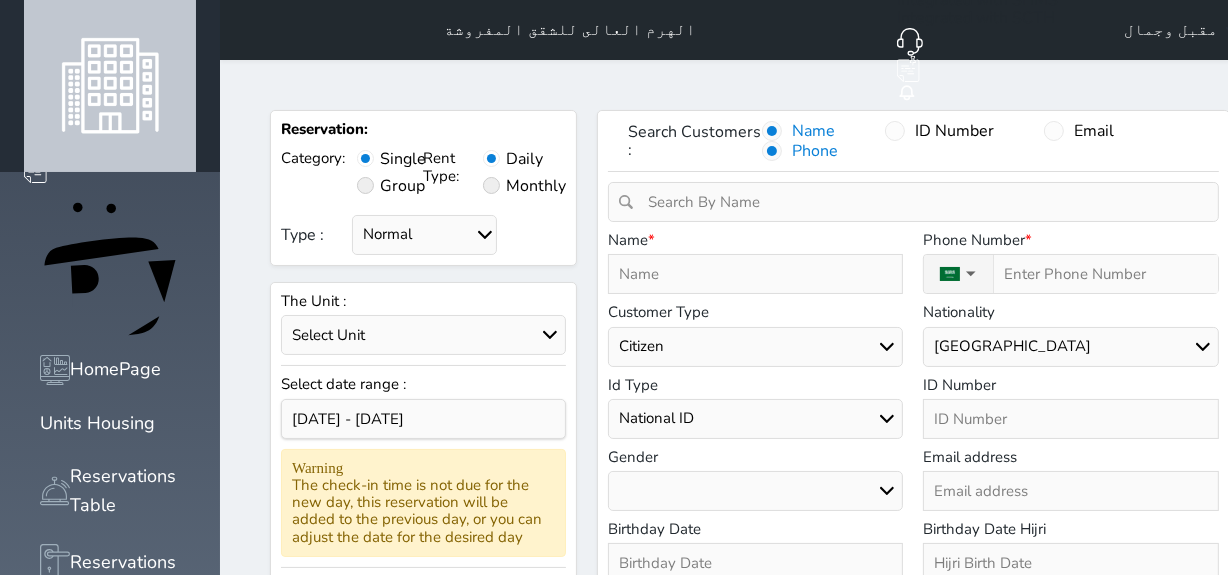 select 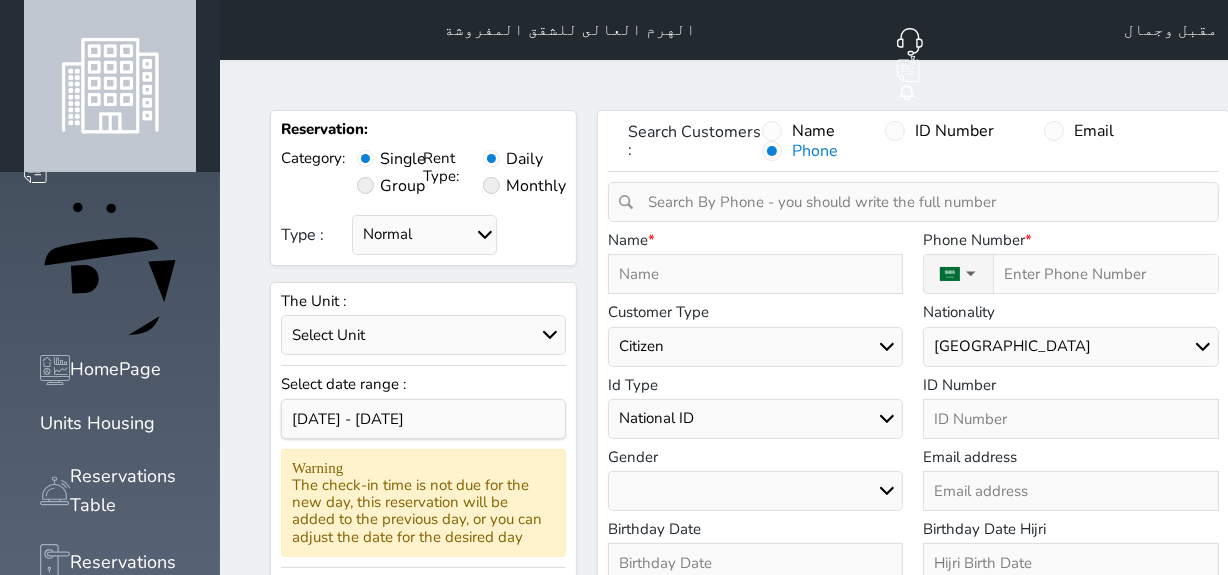 click at bounding box center (920, 202) 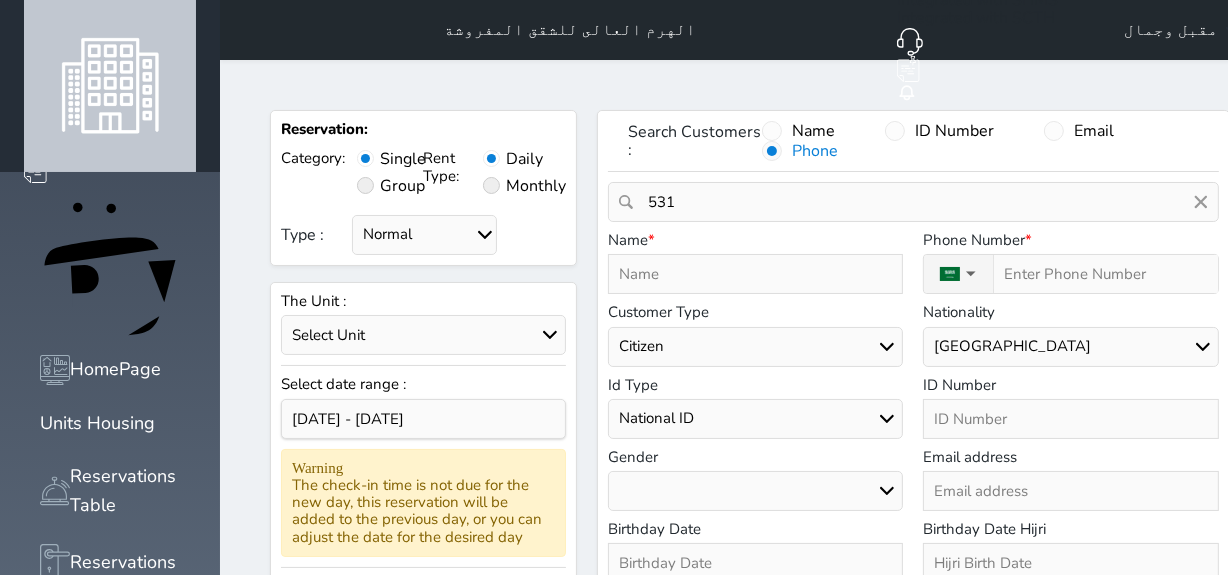 type on "5310" 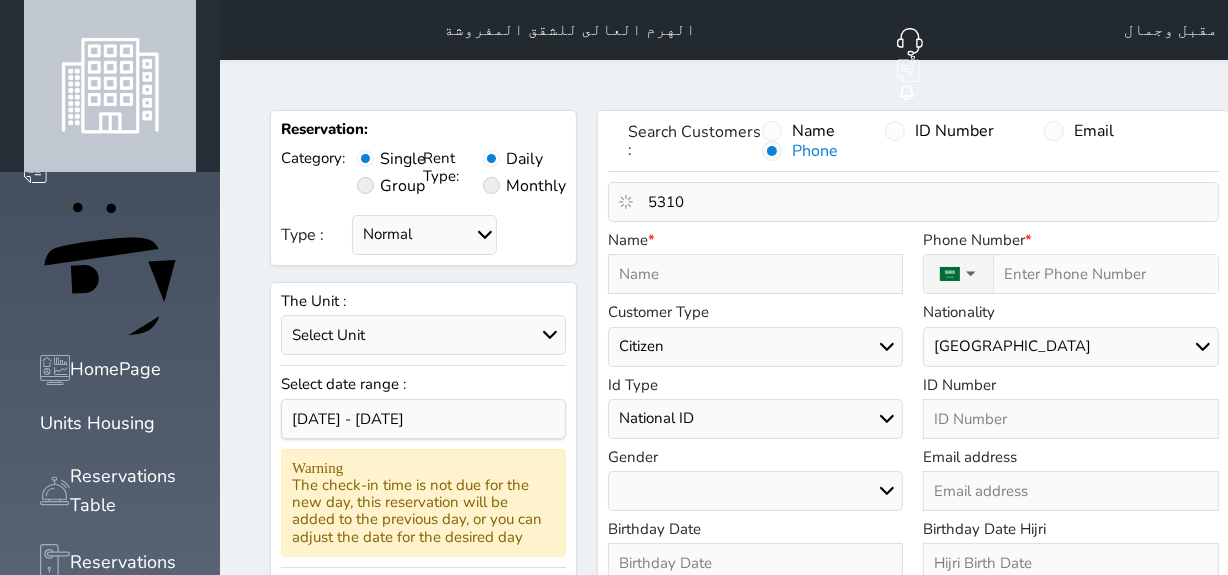 select 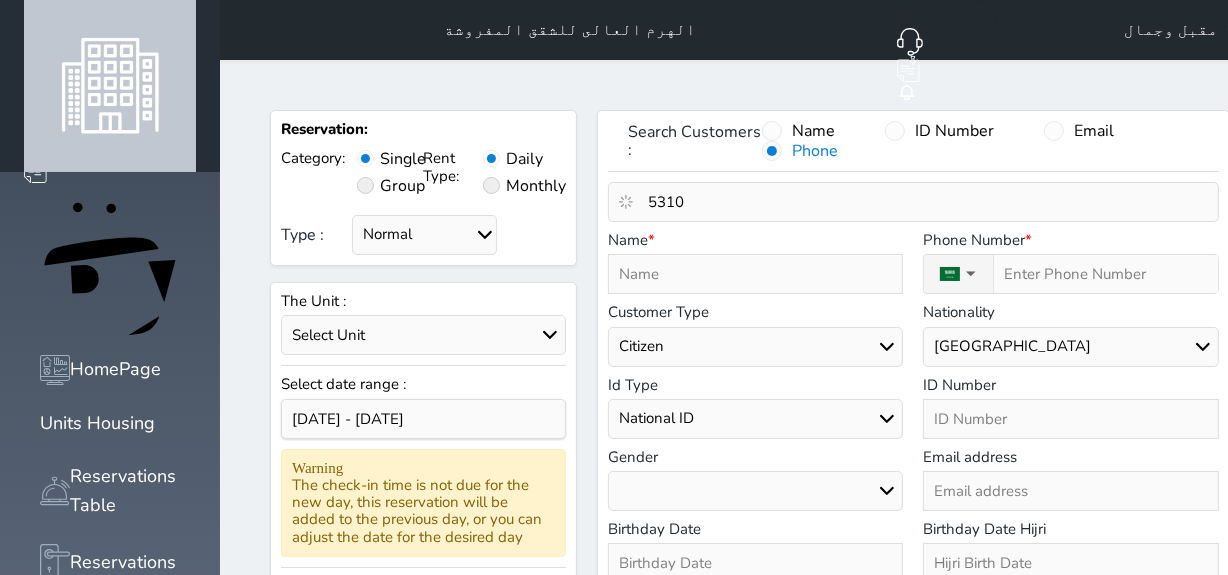 select 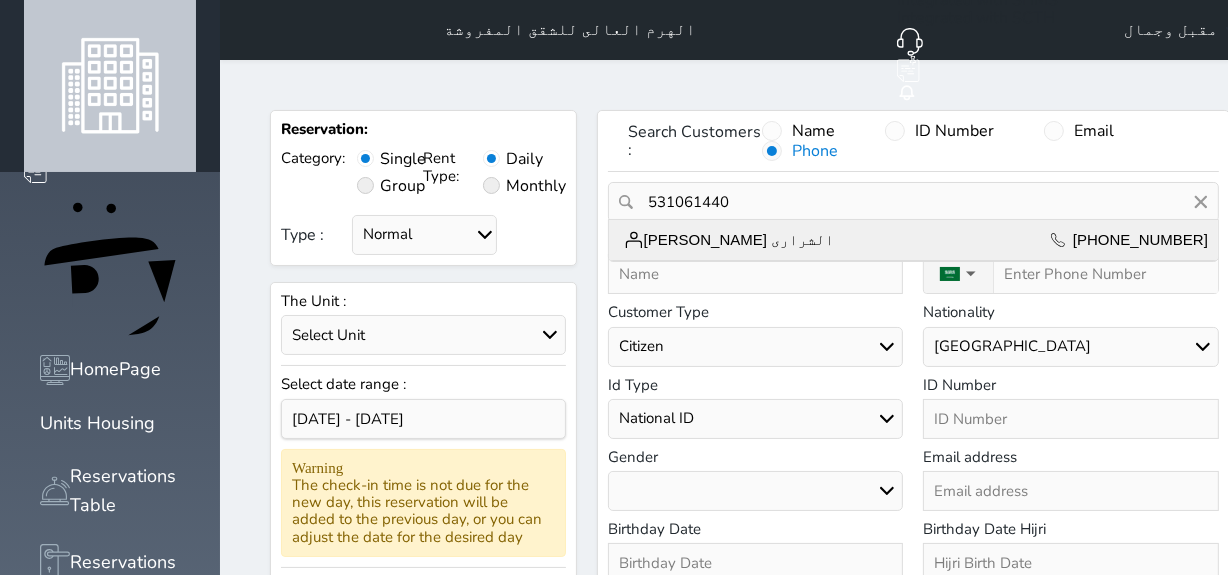 click on "[PERSON_NAME] الشرارى   [PHONE_NUMBER]" at bounding box center [913, 240] 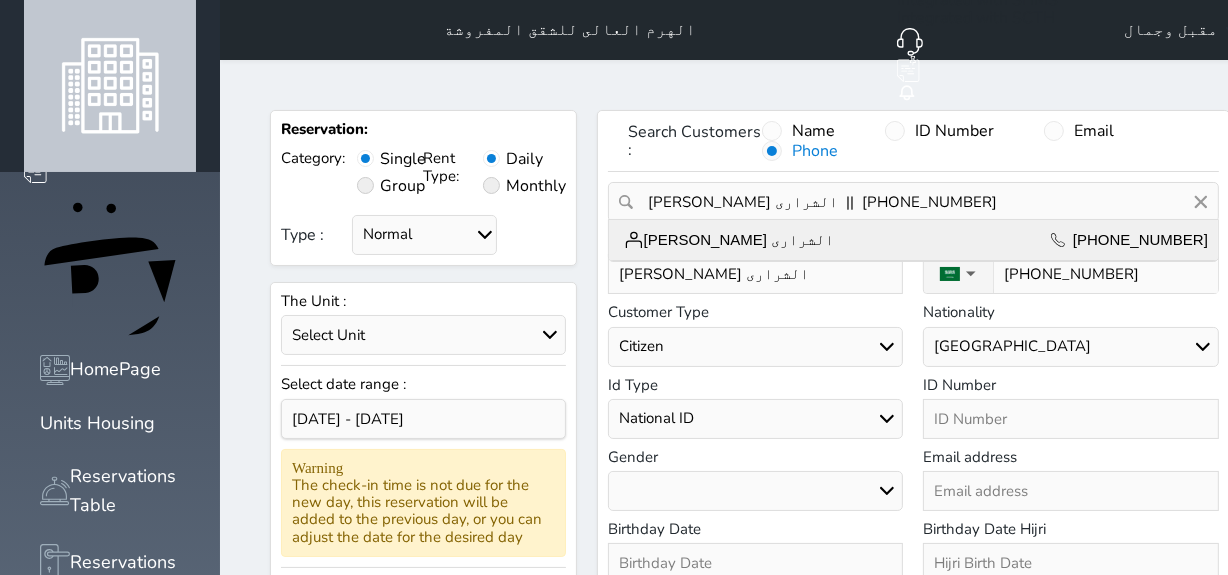 type on "1034107654" 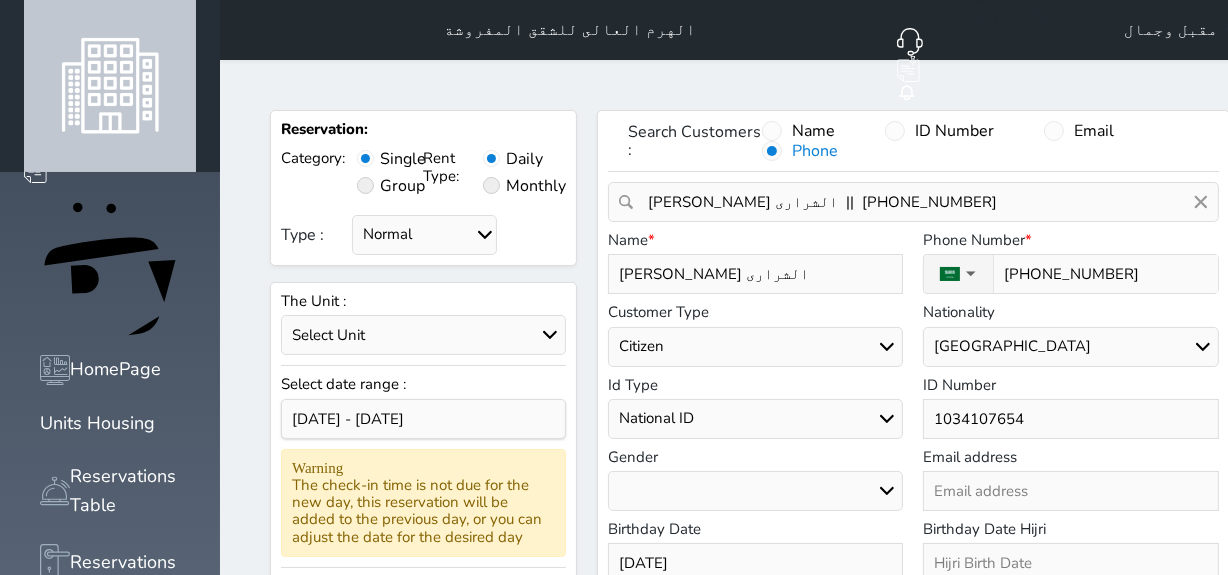 click on "[PERSON_NAME] الشرارى" at bounding box center [756, 274] 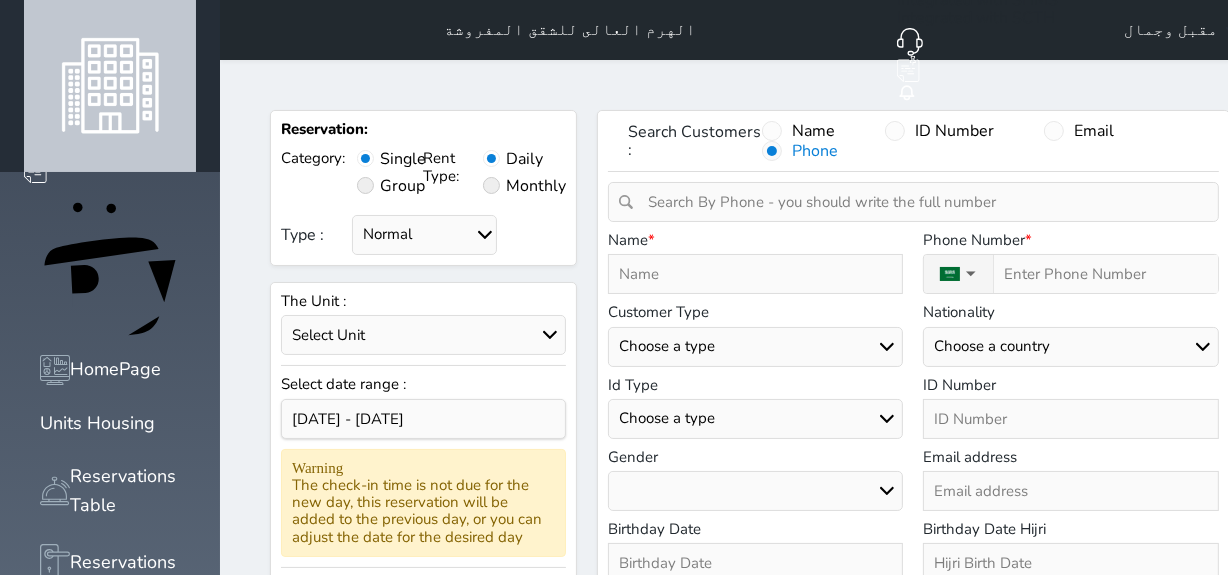 click at bounding box center (756, 274) 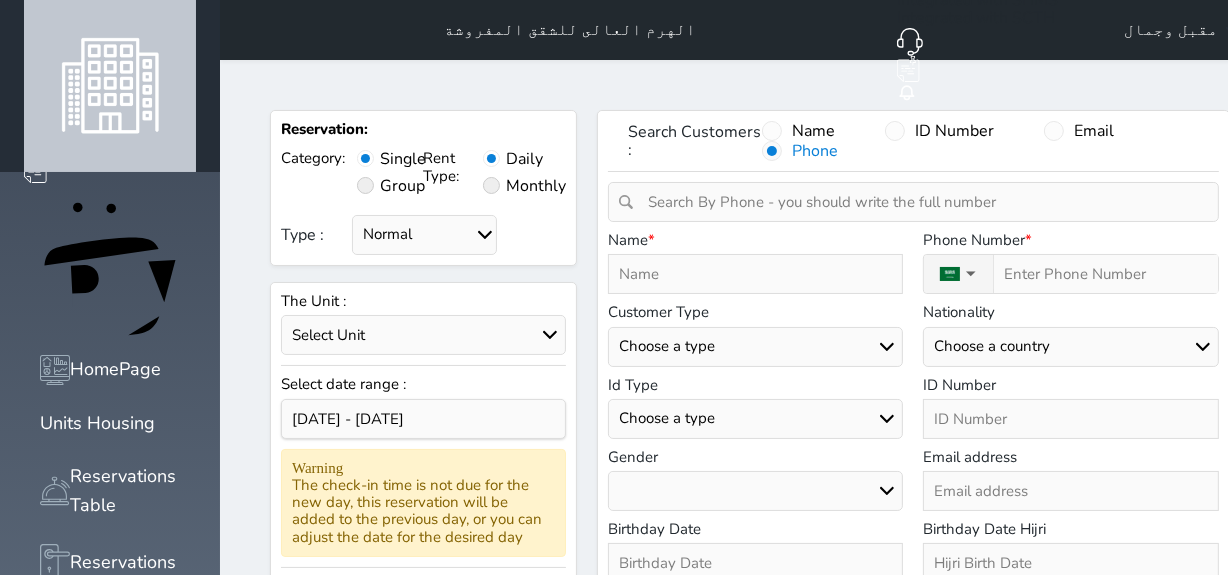 type on "M" 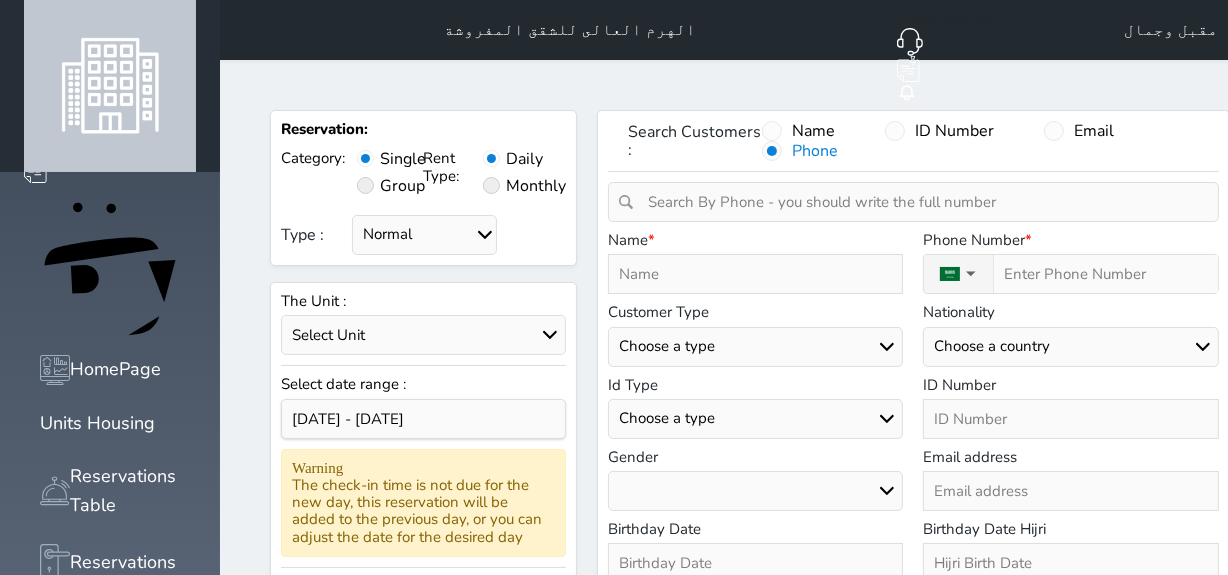 select 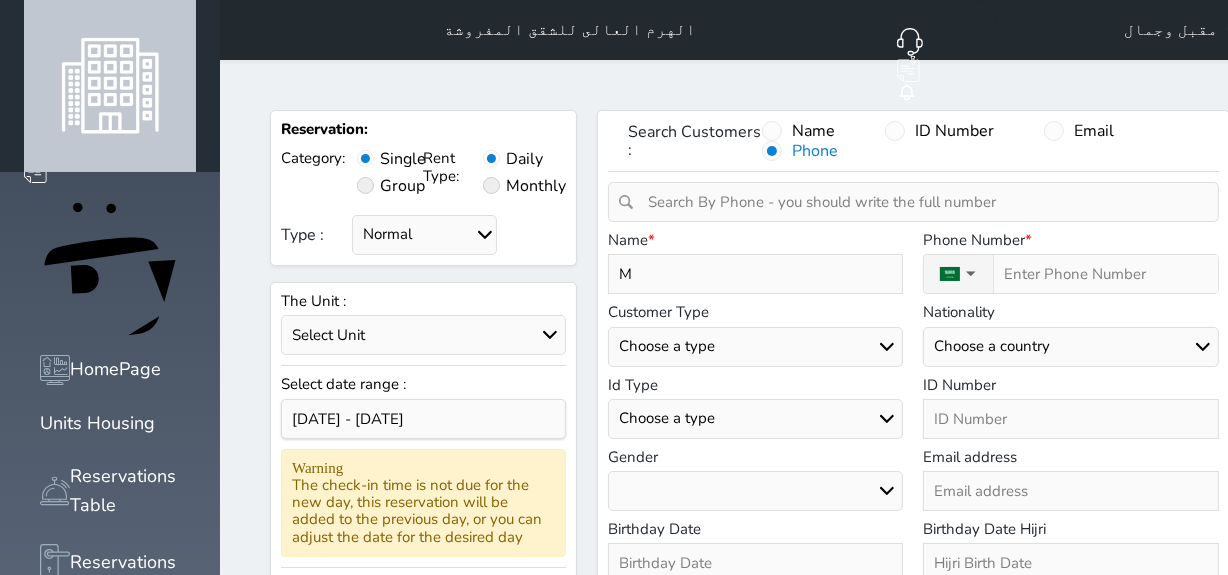 type on "MO" 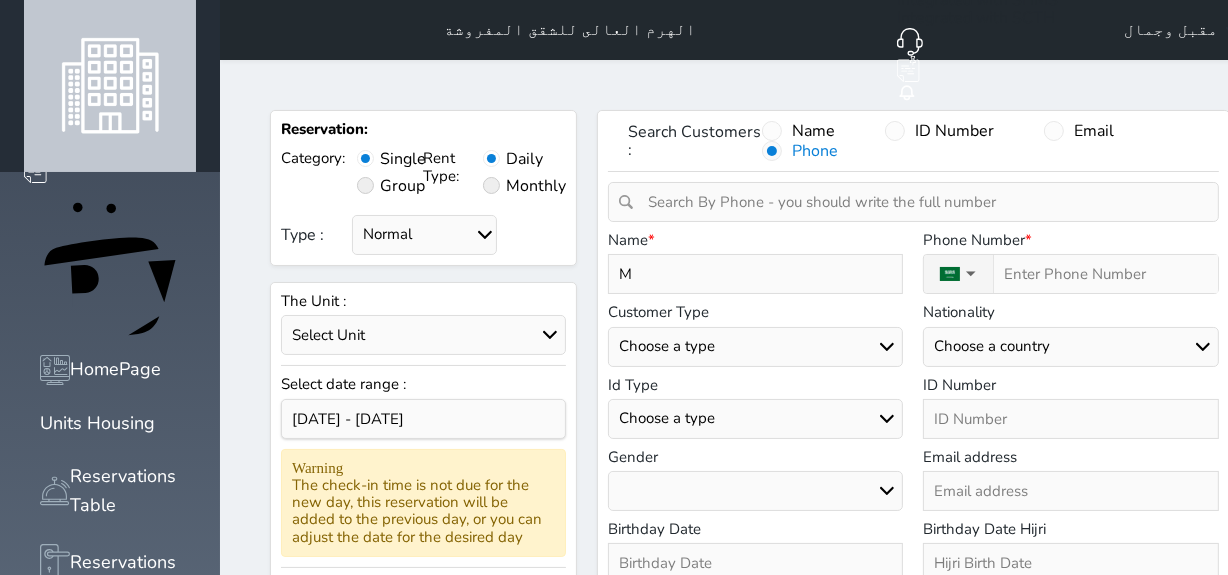 select 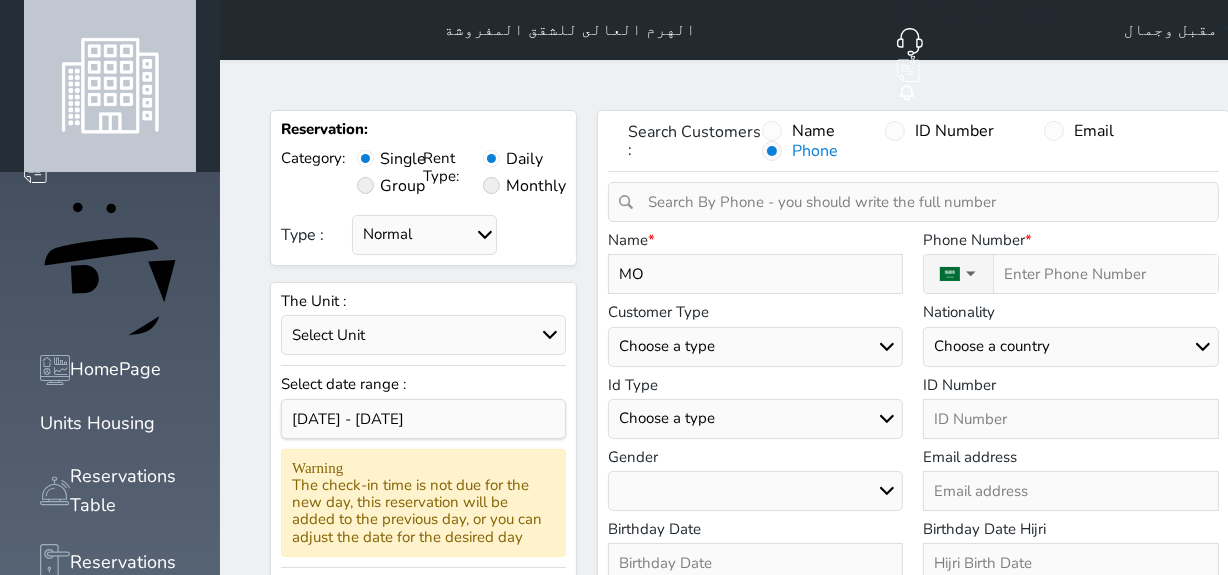 type on "MOH" 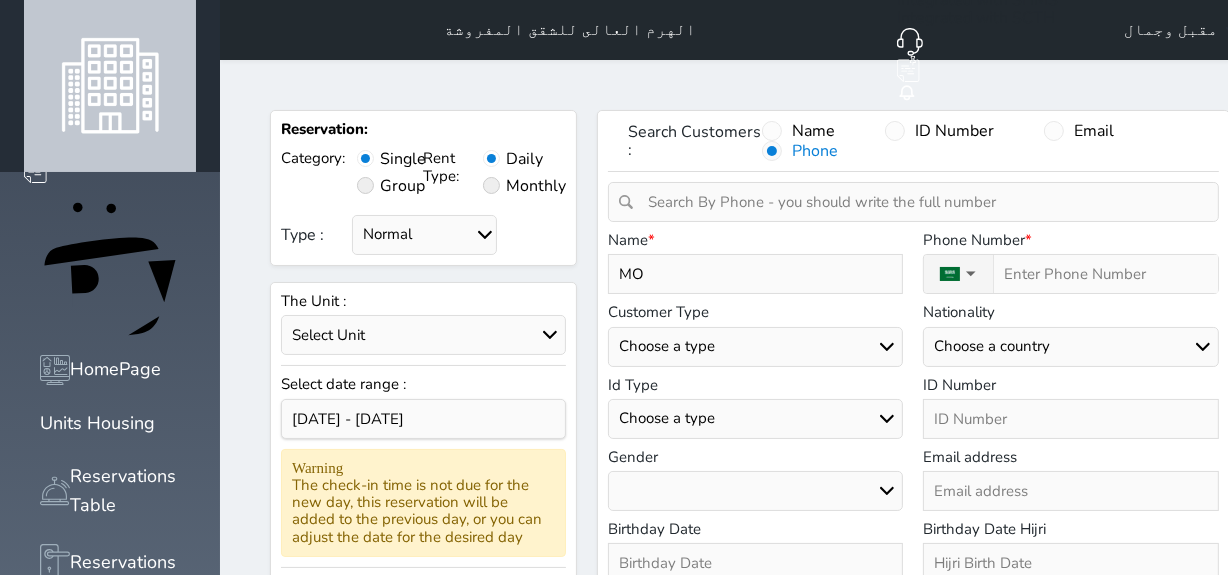 select 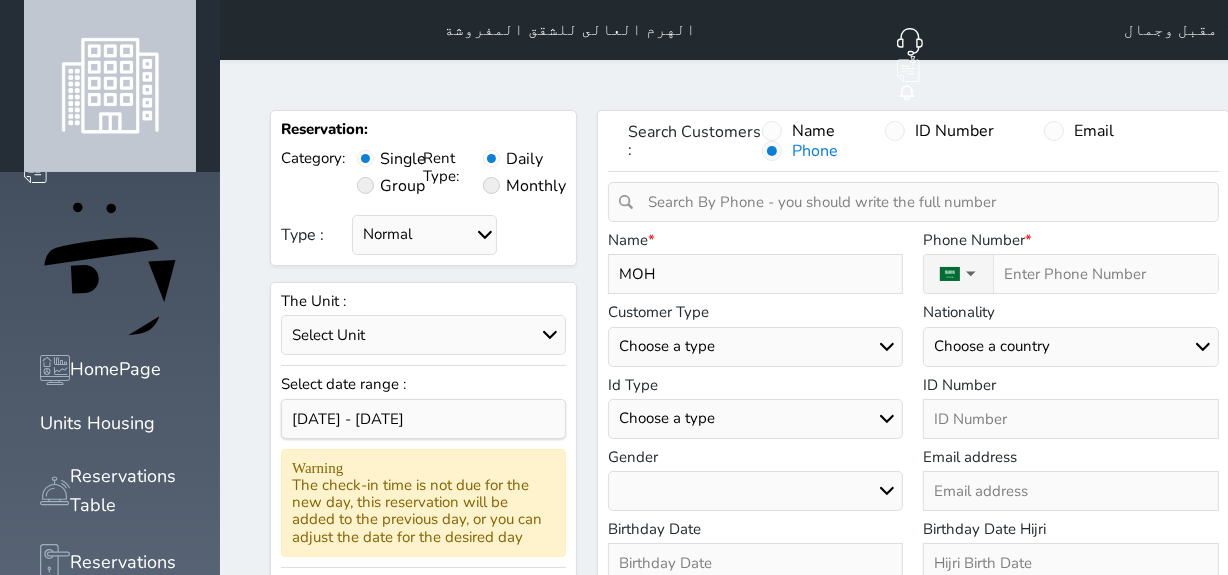 type on "MOHA" 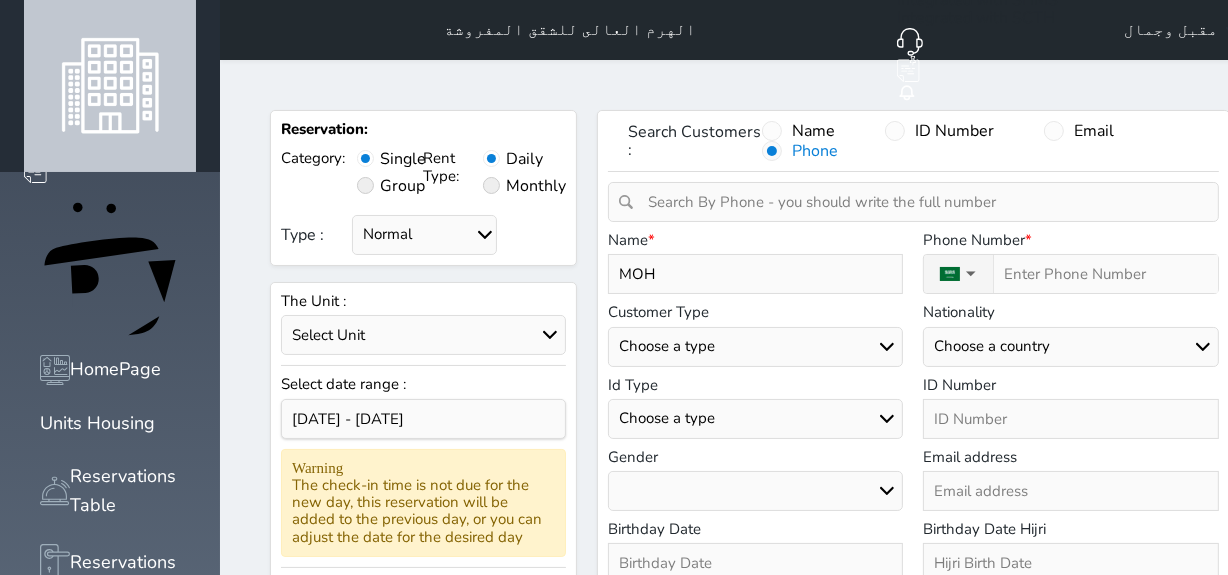 select 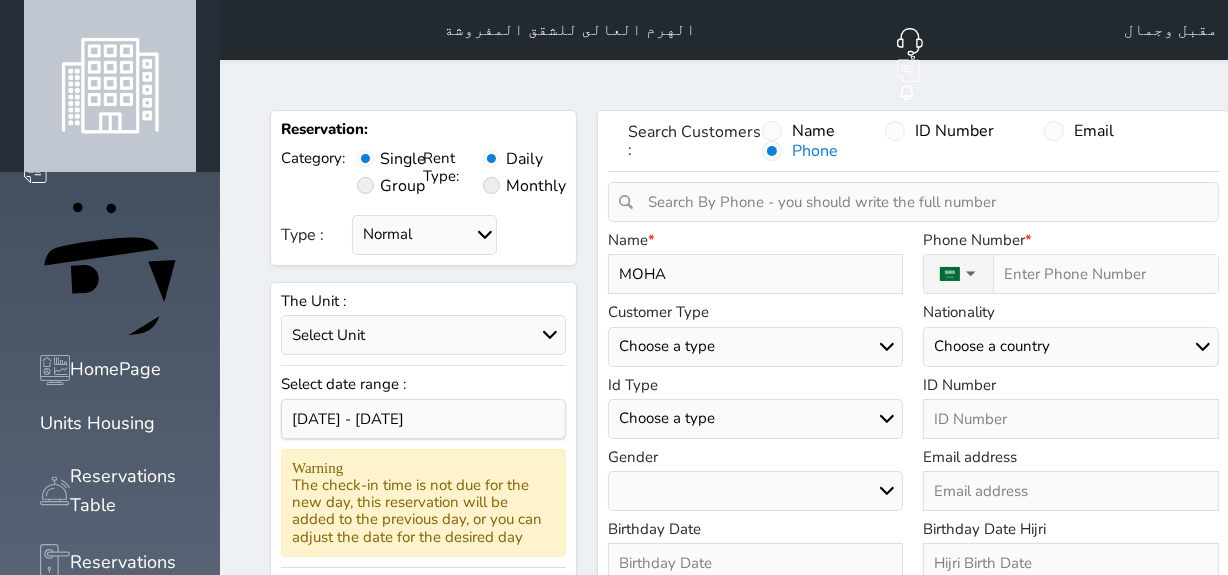 type on "MOHAM" 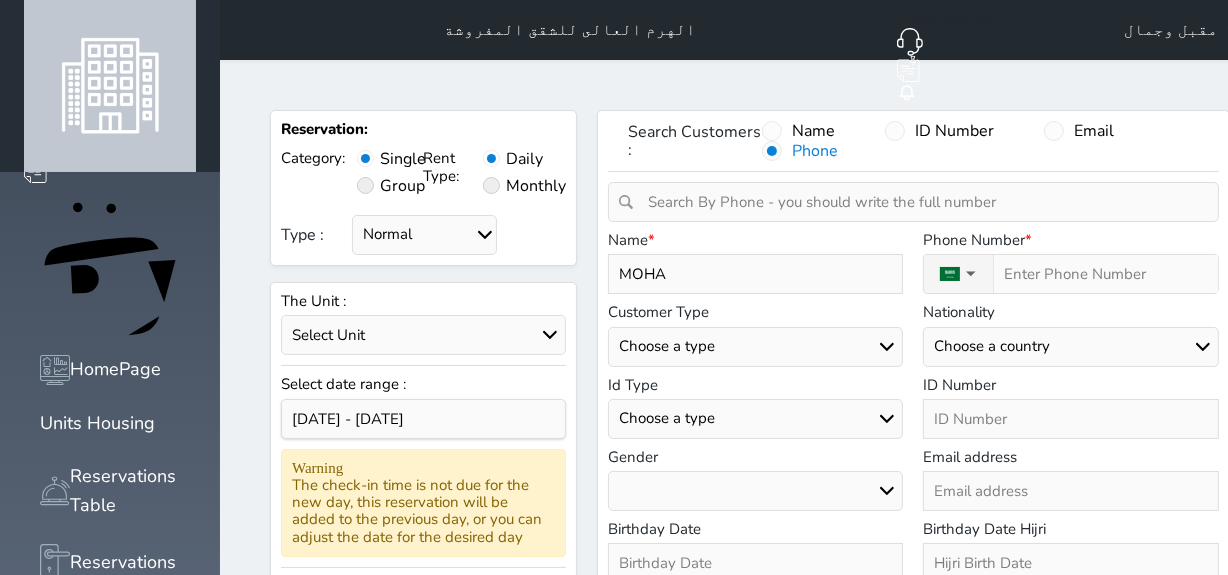 select 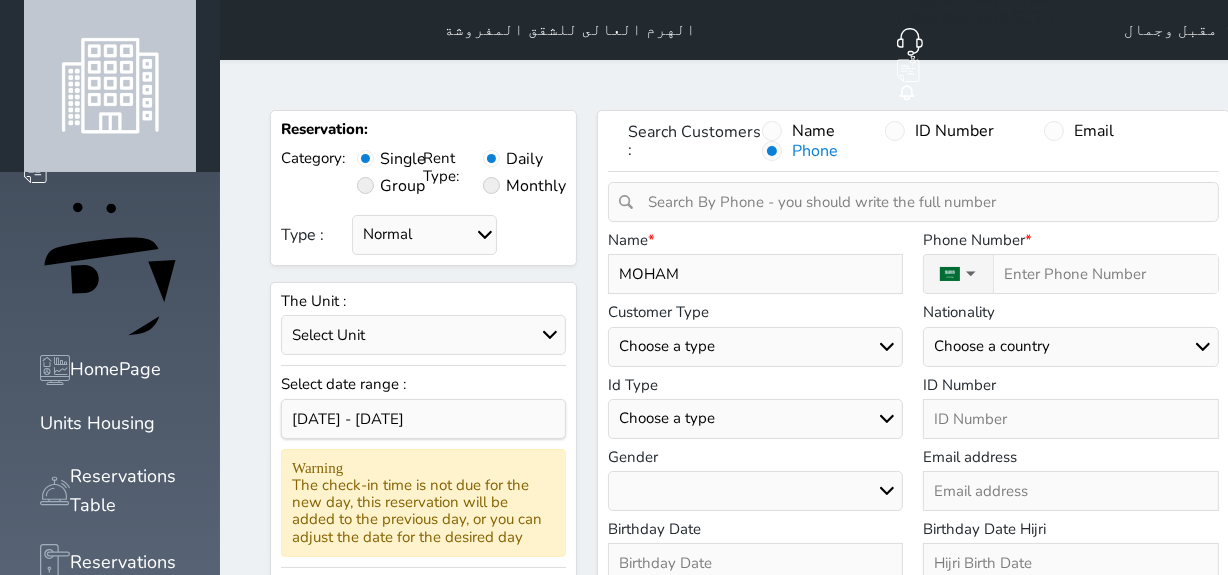 type on "MOHAMM" 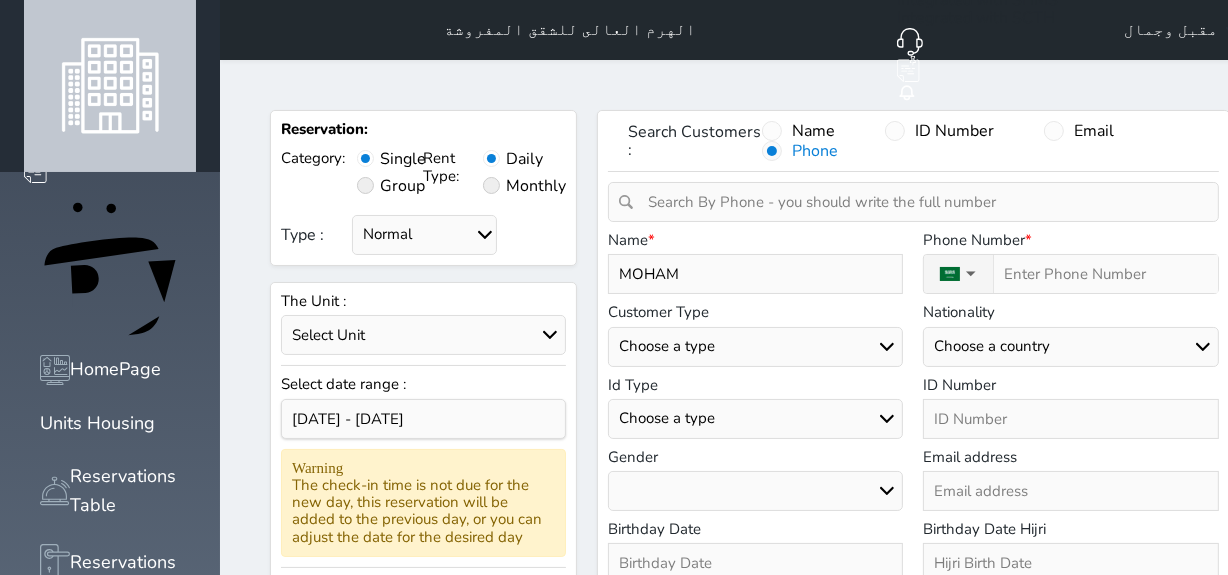 select 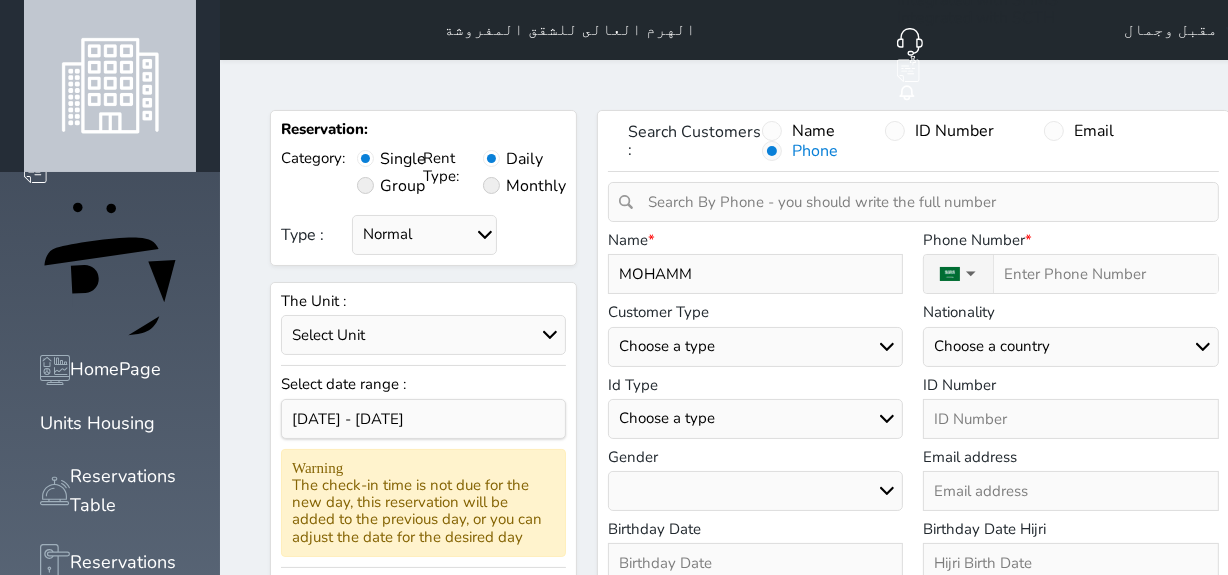type on "MOHAMME" 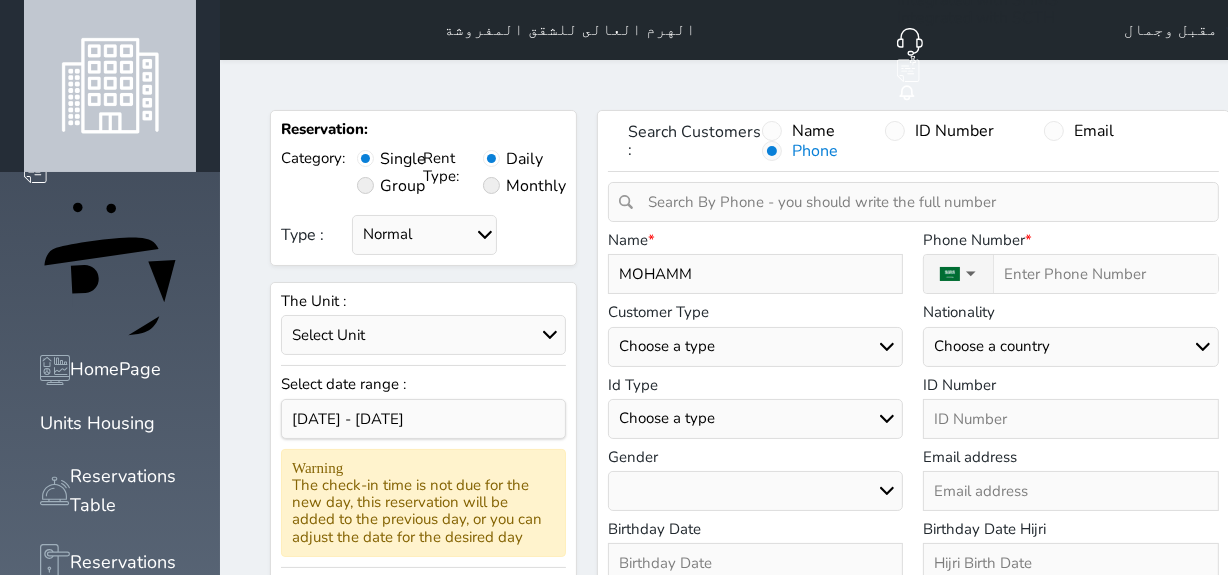 select 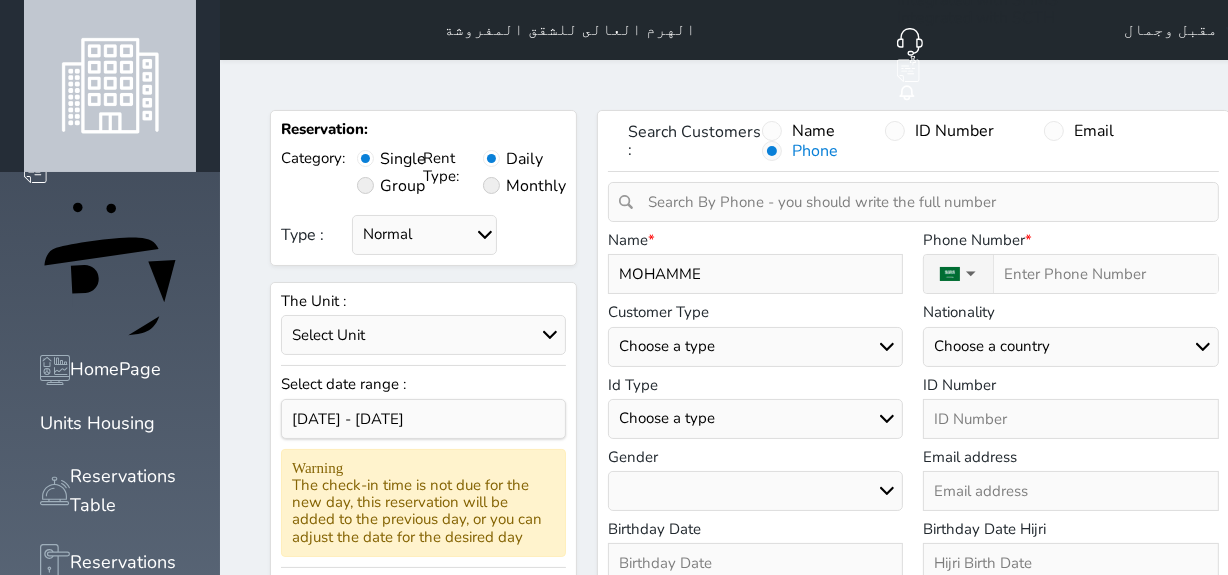 select 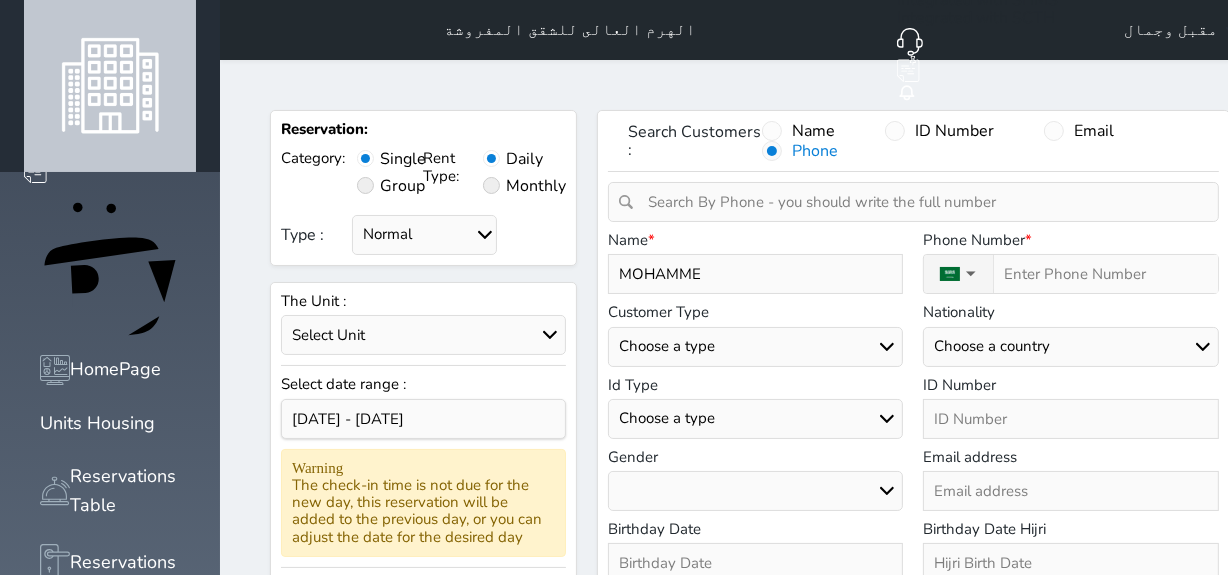 type on "[PERSON_NAME]" 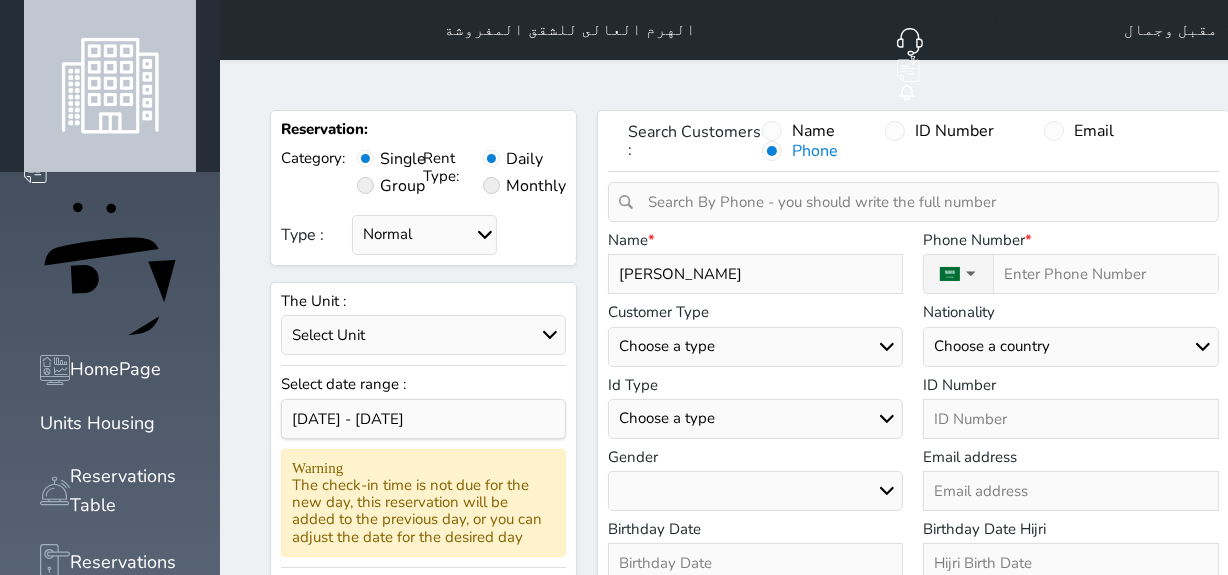 select 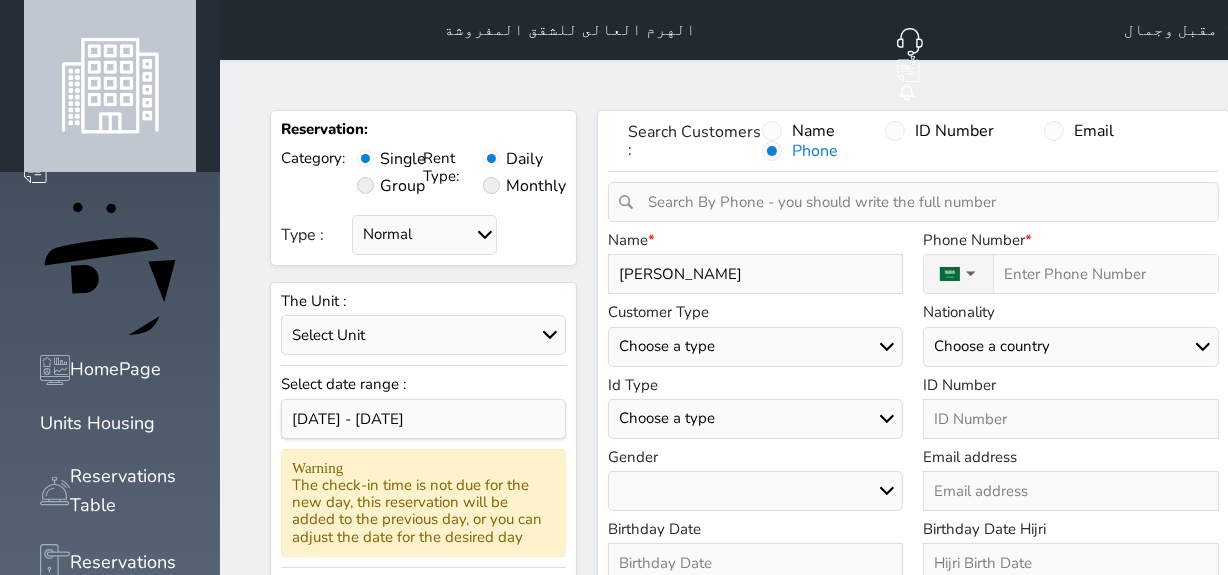 type on "[PERSON_NAME]" 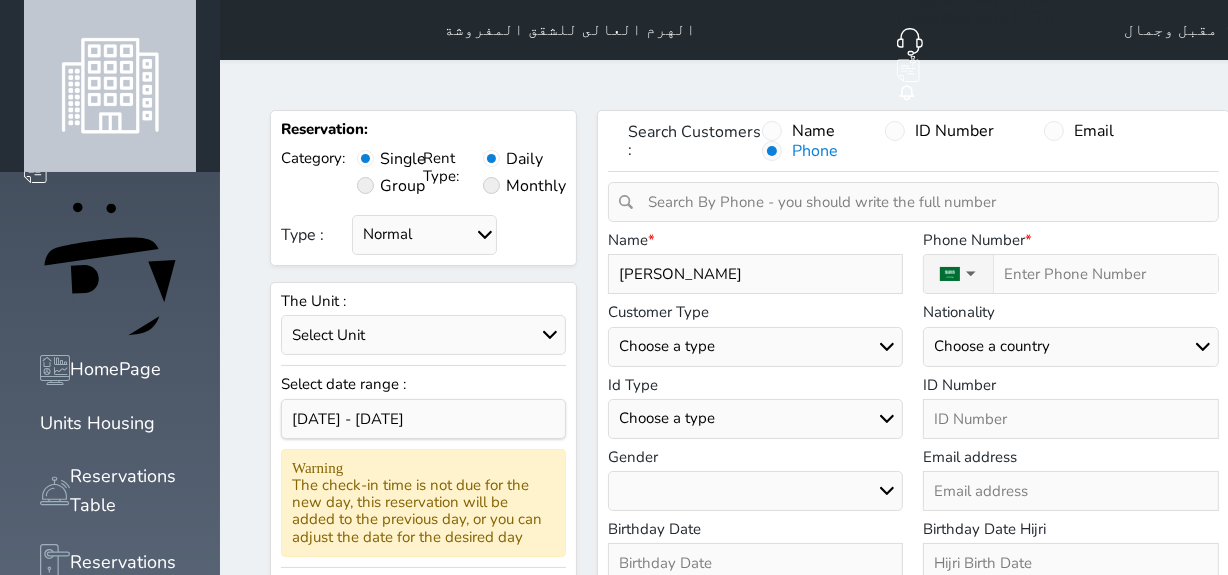 click on "Choose a type   Citizen Gulf Citizen Visitor Resident" at bounding box center (756, 347) 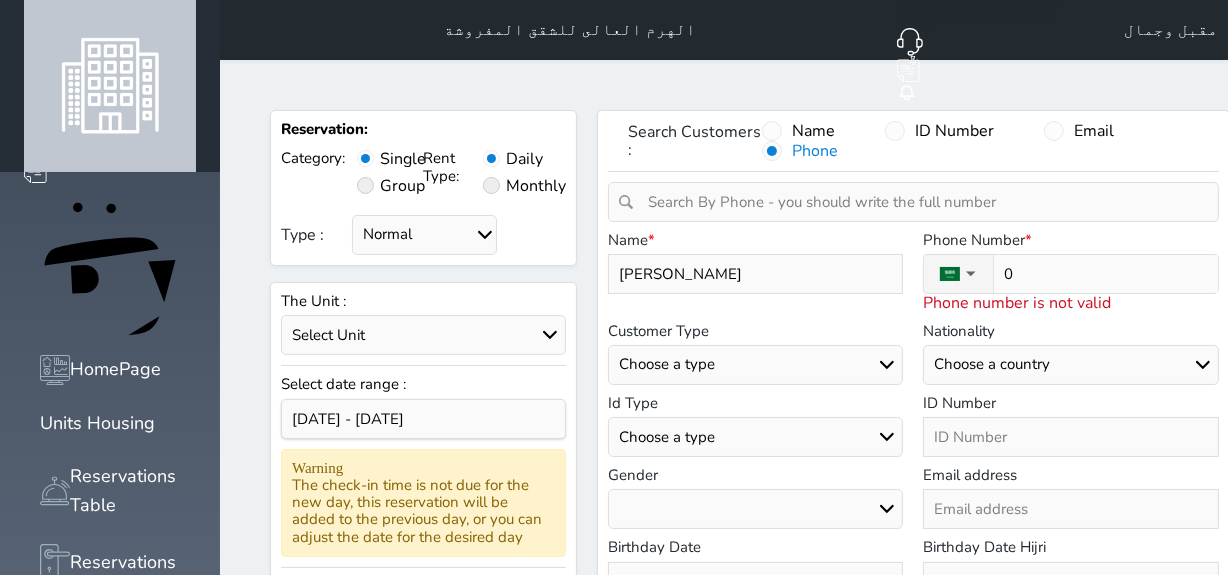 type on "05" 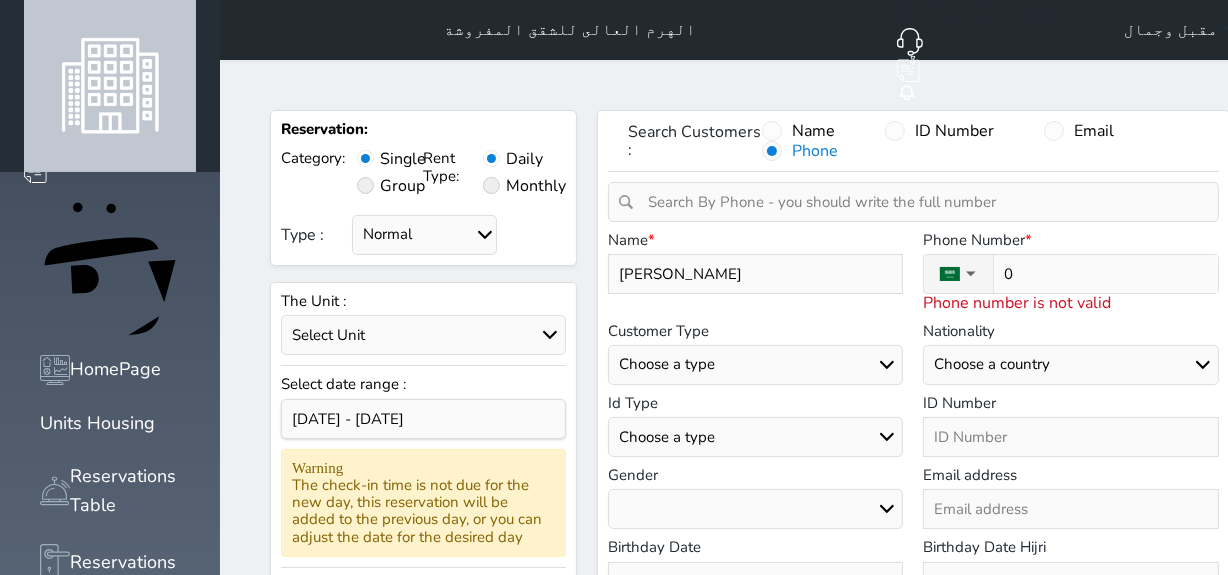 select 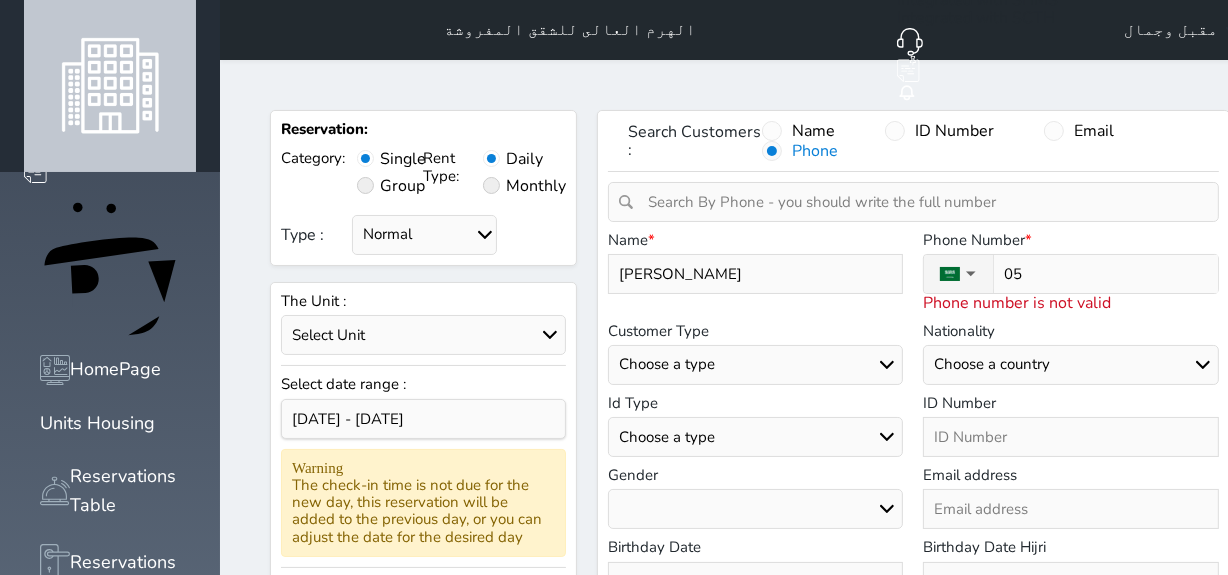 type on "053" 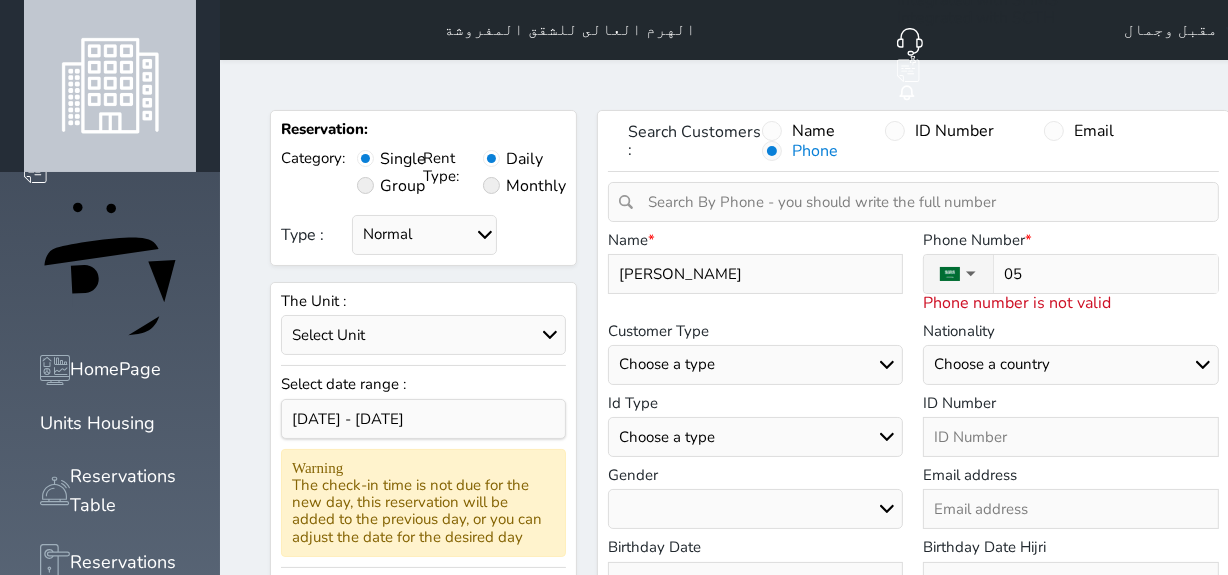 select 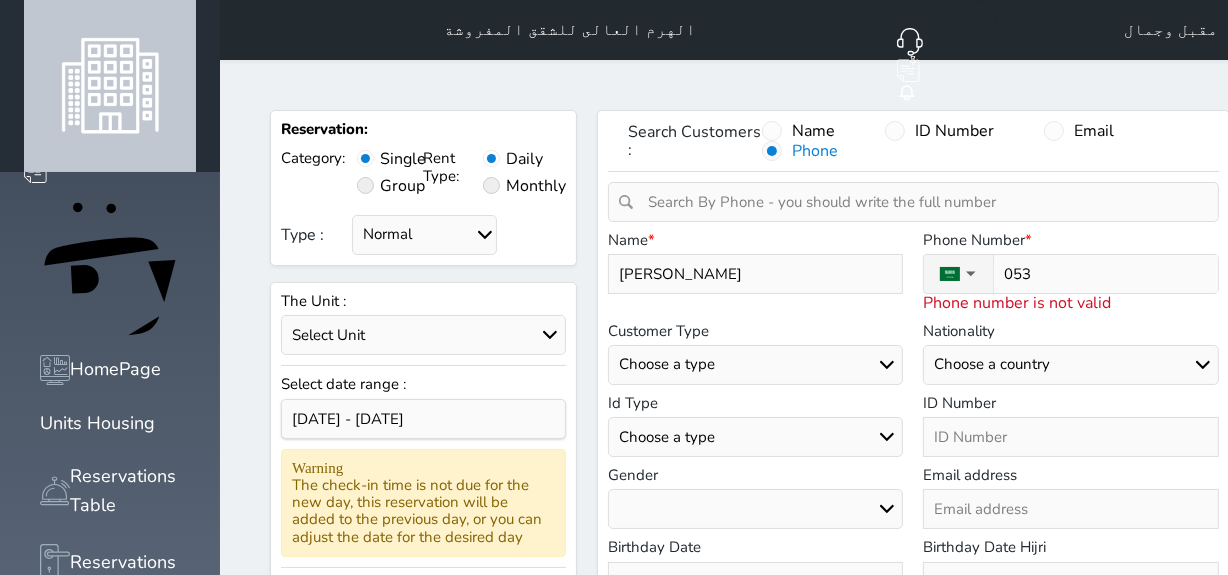 type on "0531" 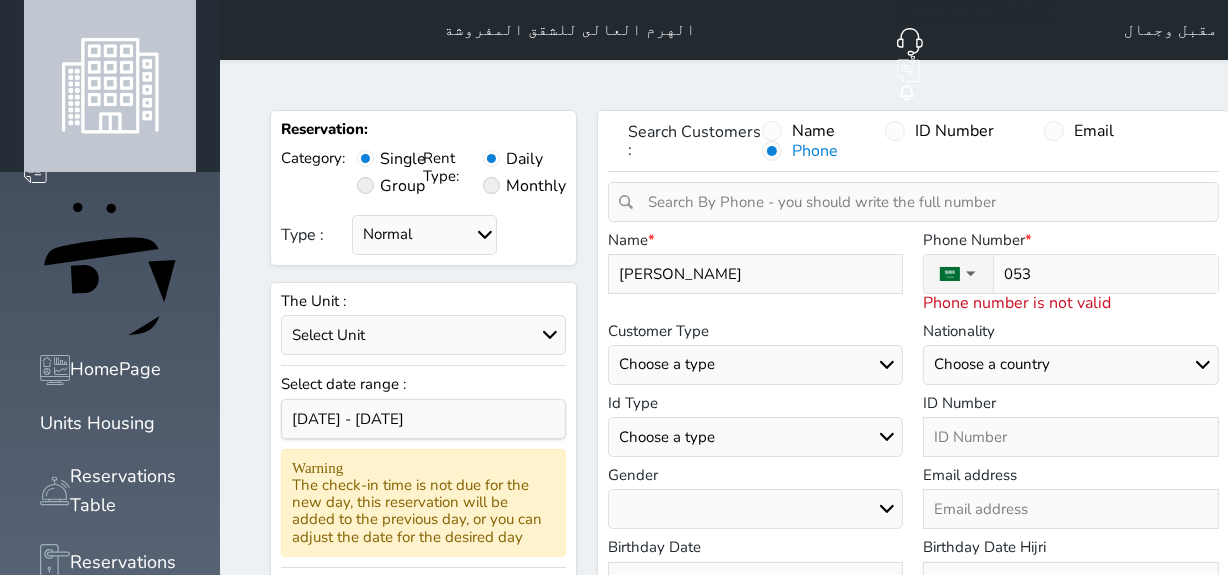 select 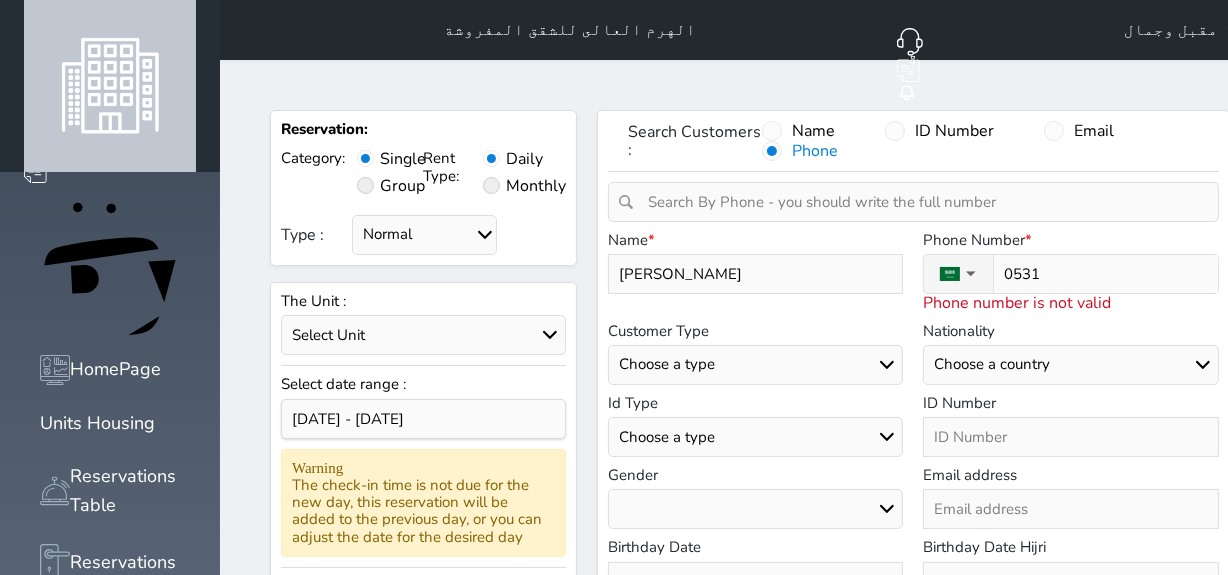 type on "05310" 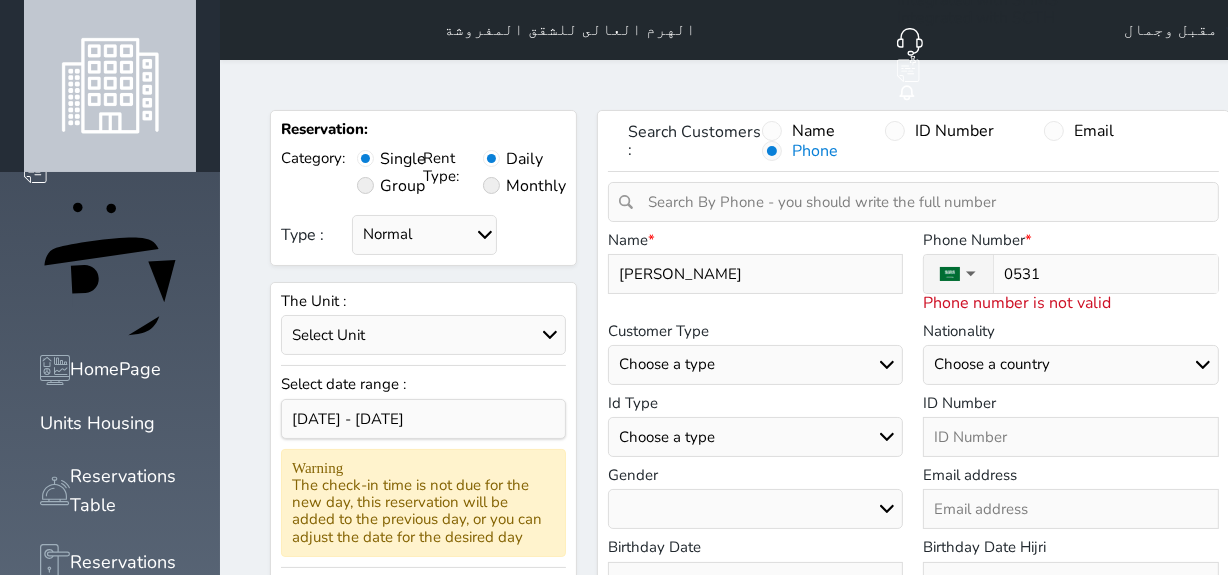 select 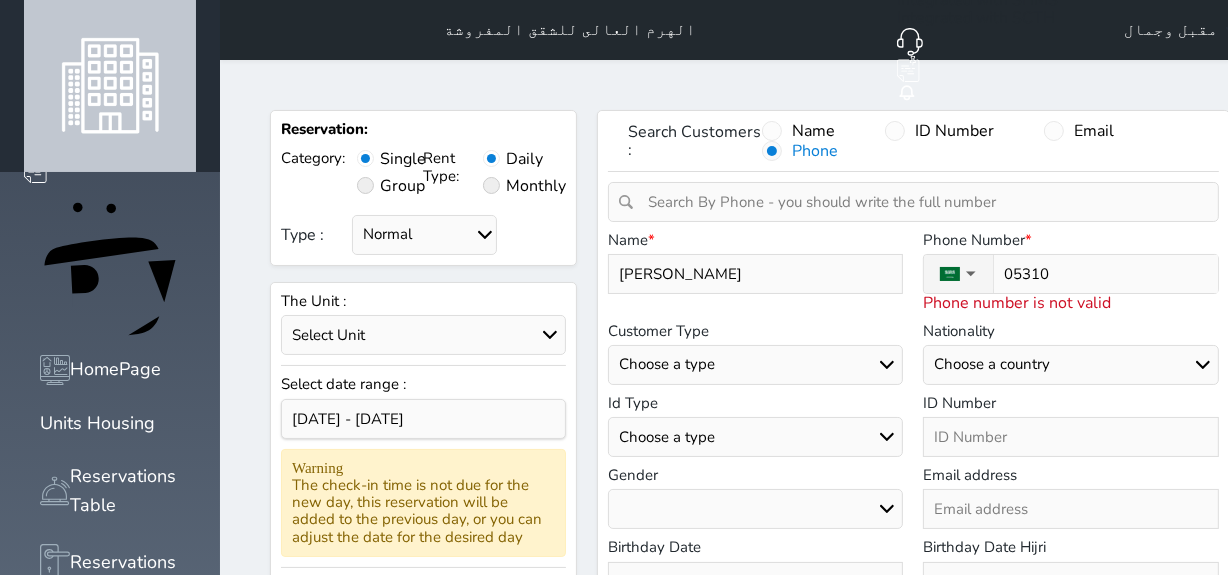 type on "053106" 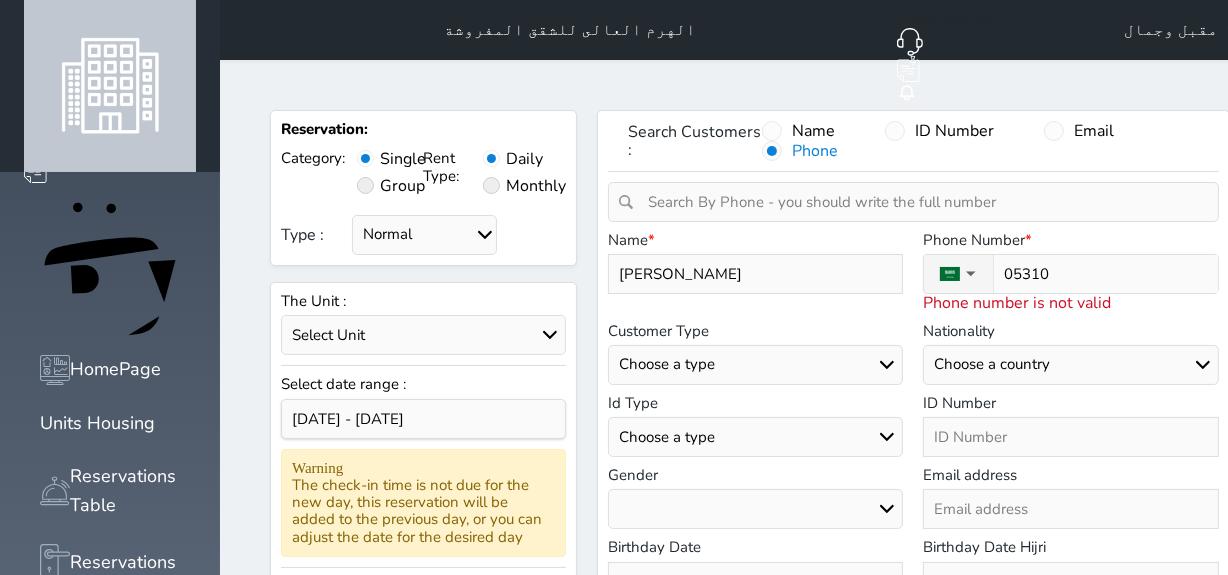 select 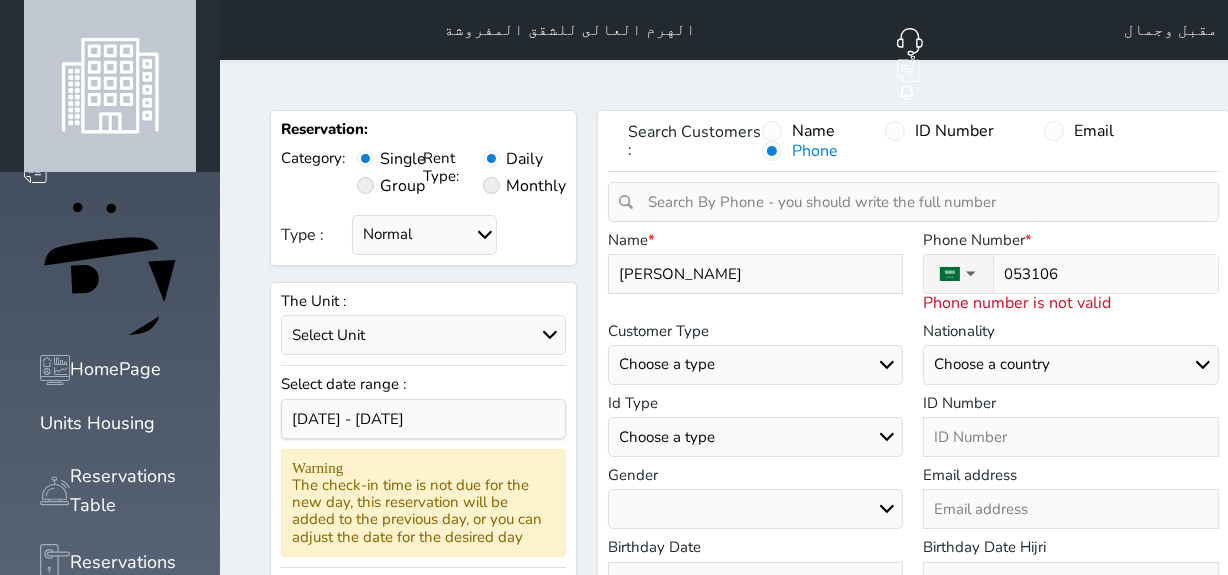 type on "0531061" 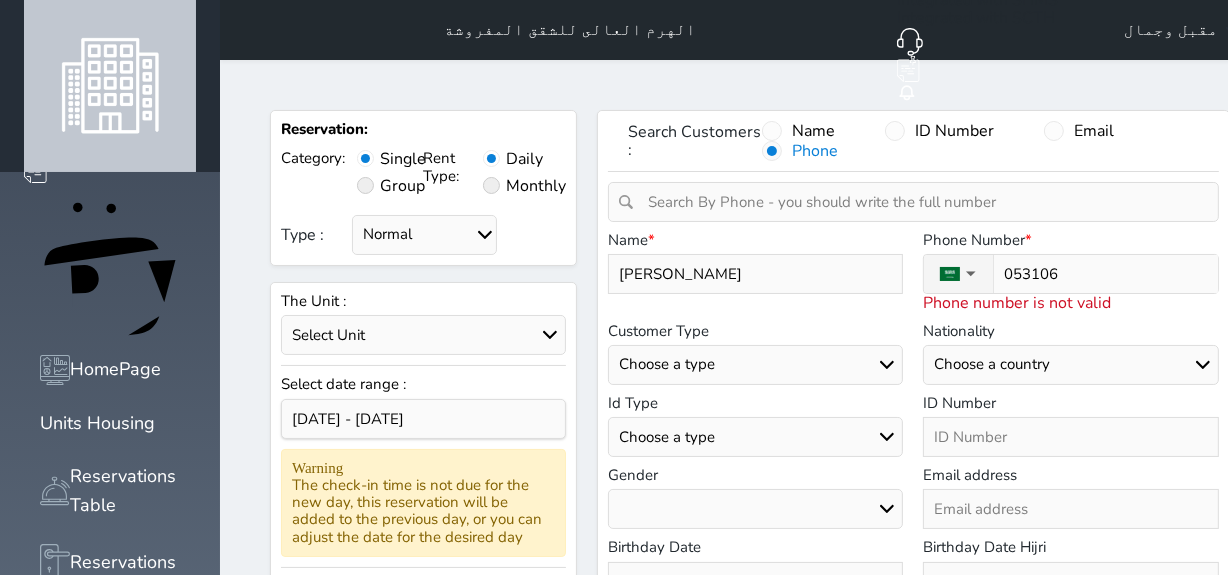 select 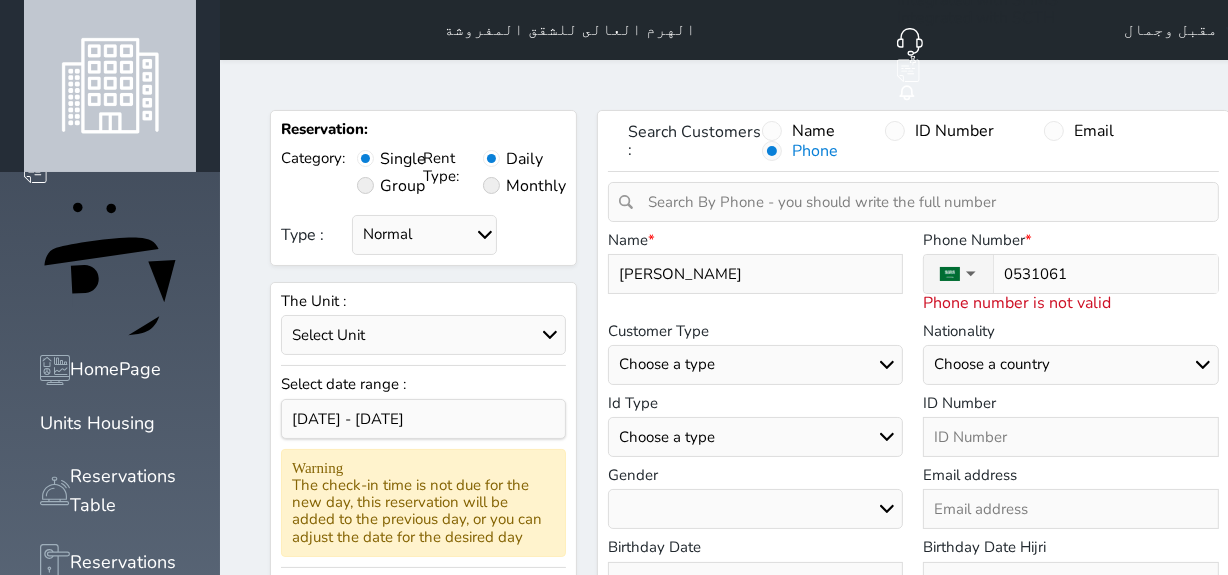 type on "05310614" 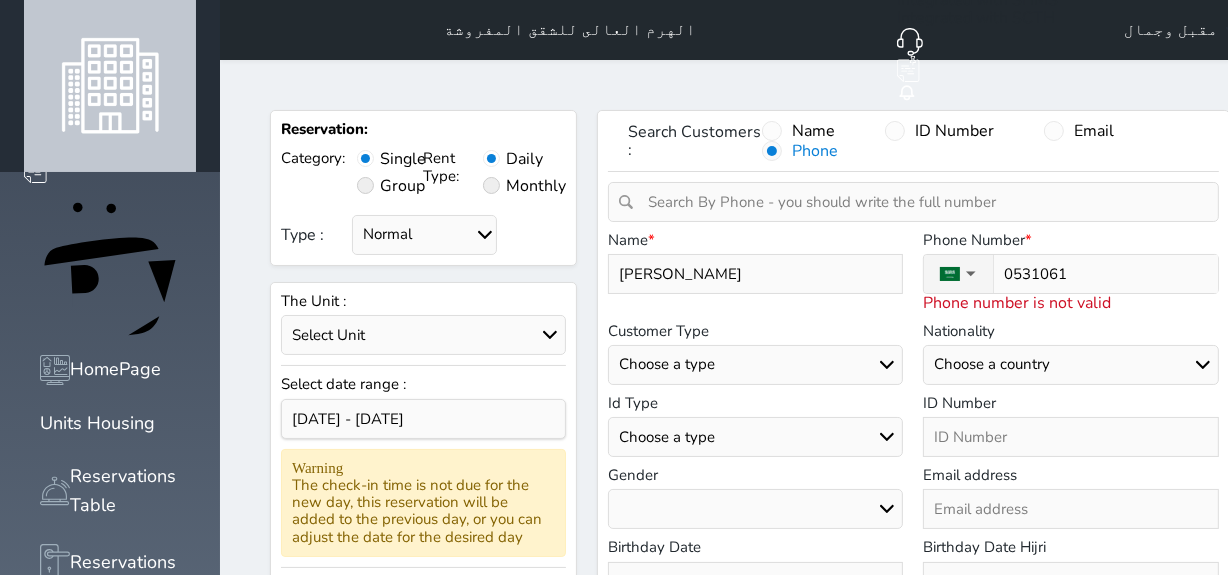 select 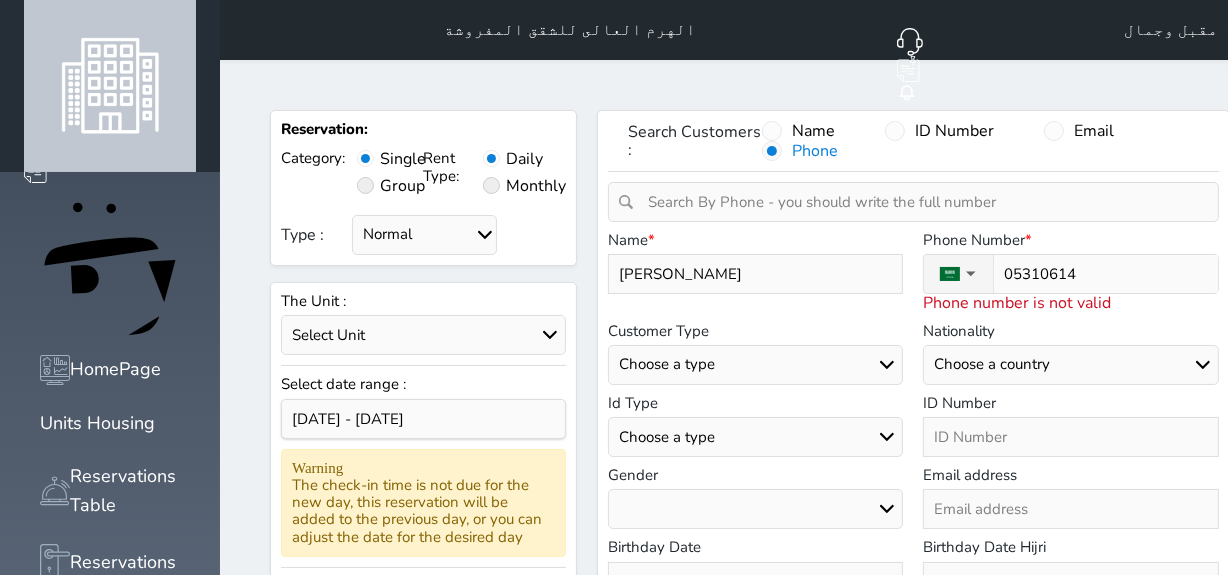 type on "053106144" 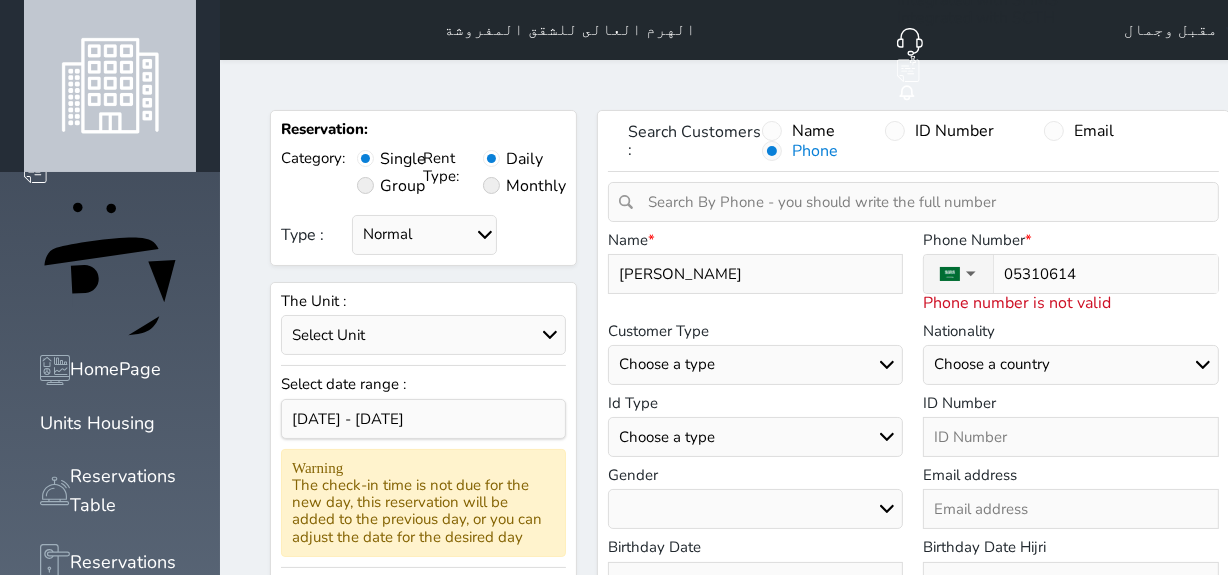 select 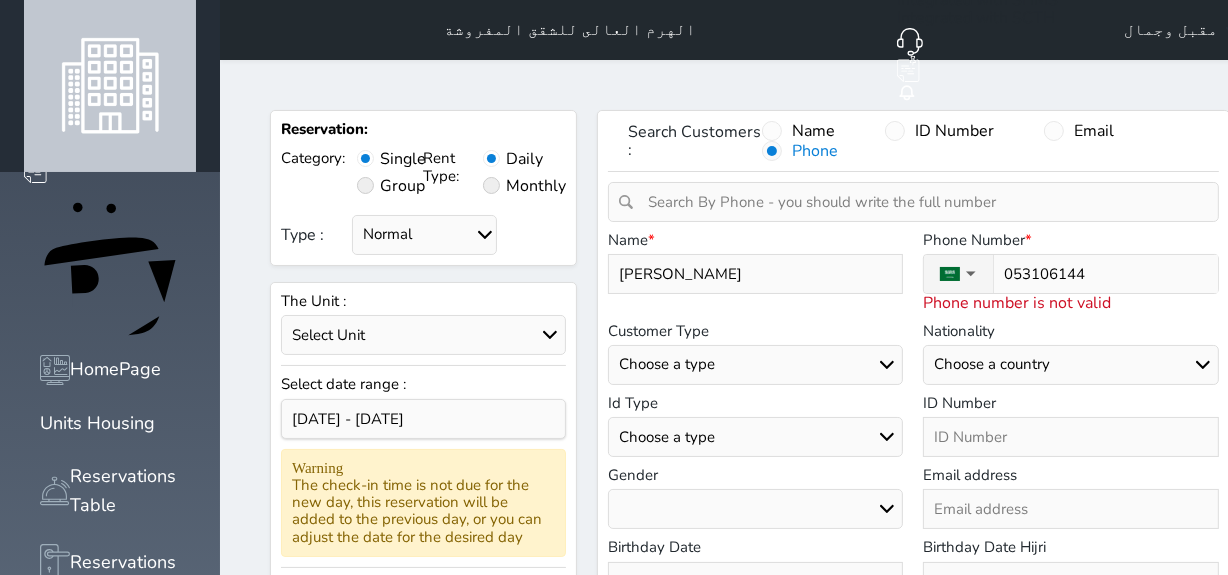 select 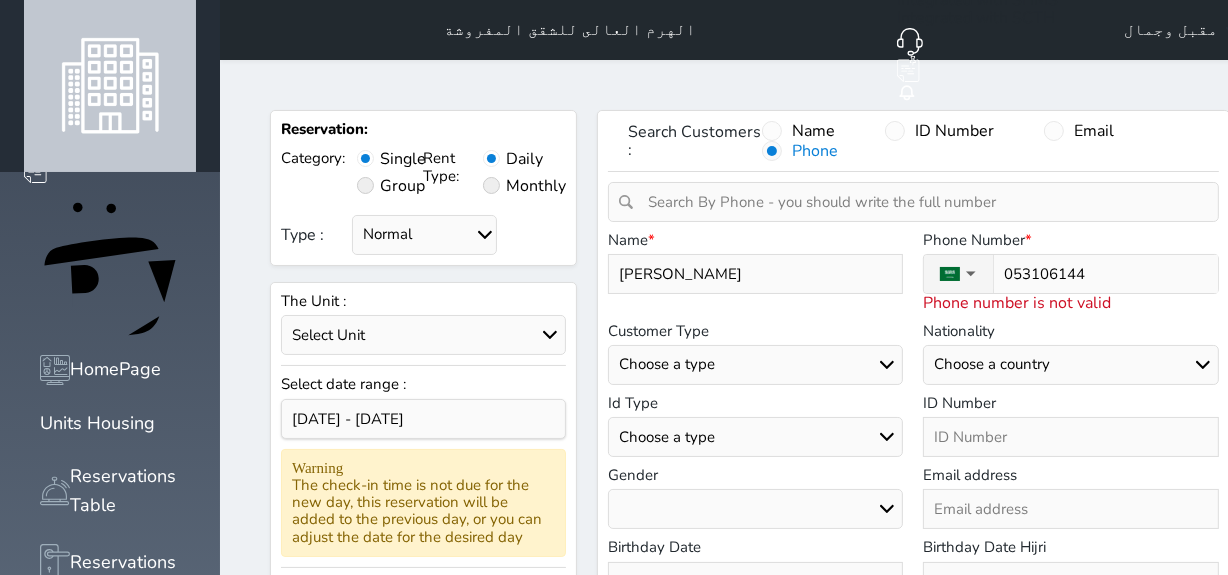 type on "[PHONE_NUMBER]" 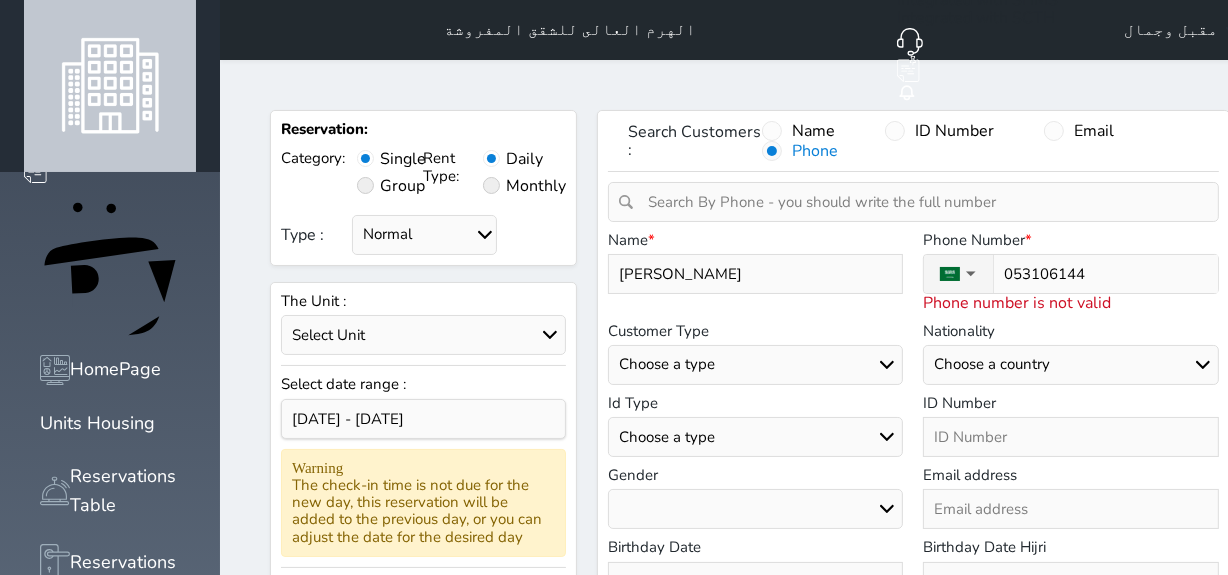 select 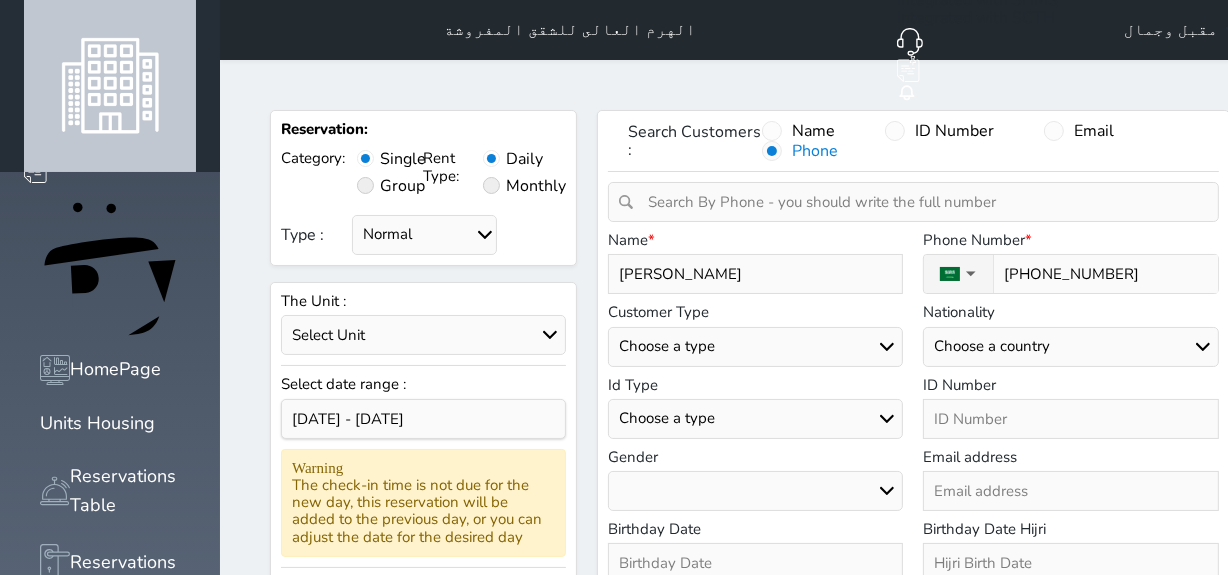 click on "[PHONE_NUMBER]" at bounding box center (1105, 274) 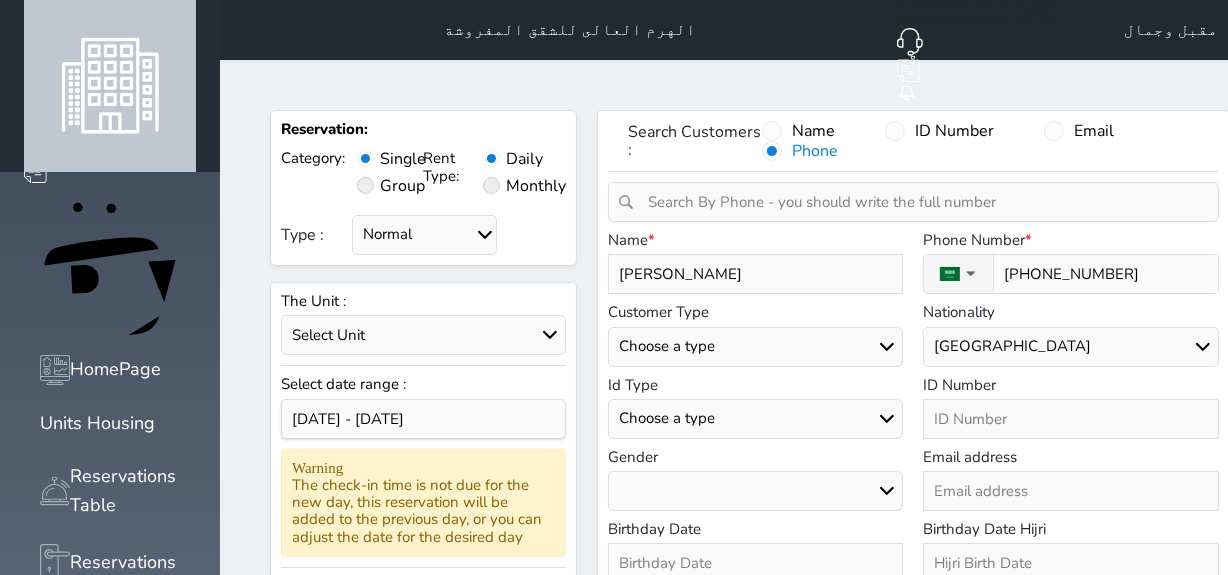 click on "Choose a country
[GEOGRAPHIC_DATA]" at bounding box center (1071, 347) 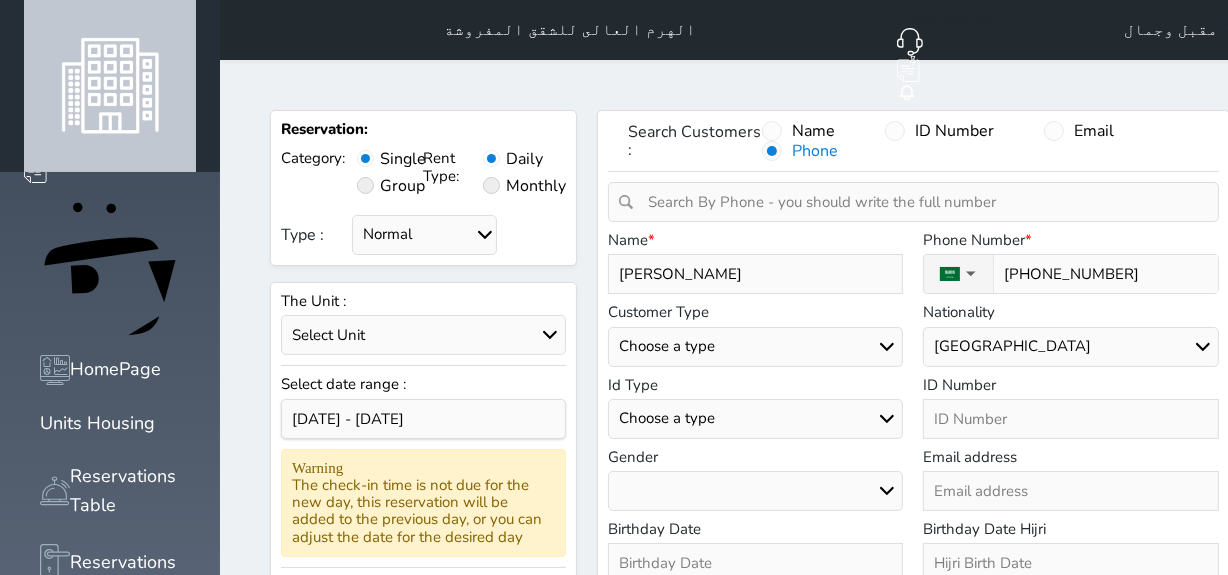 select 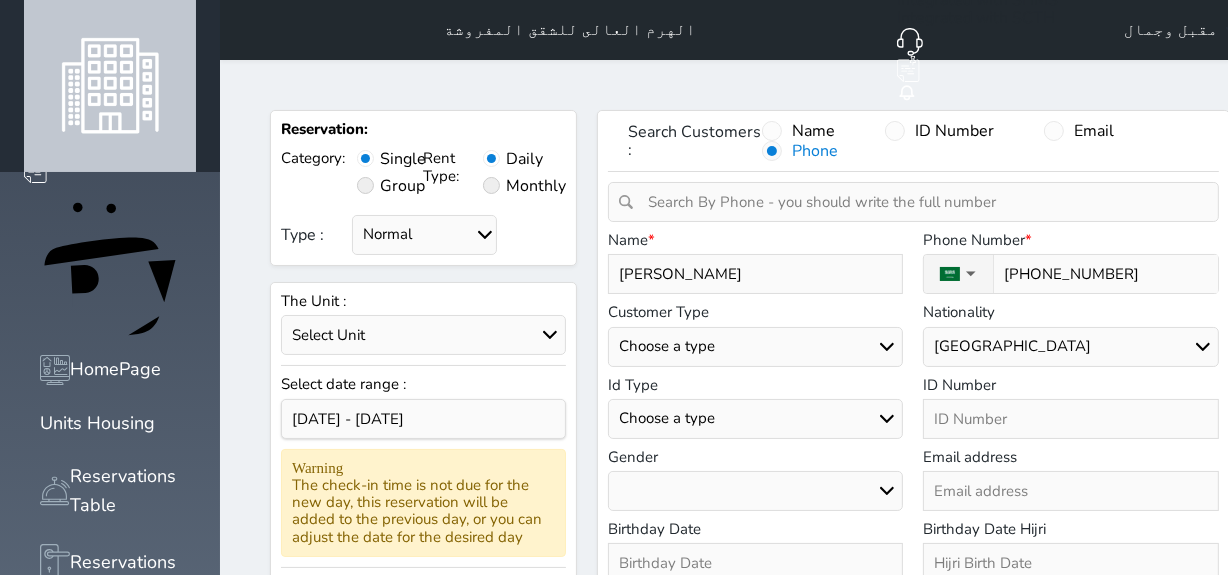 select 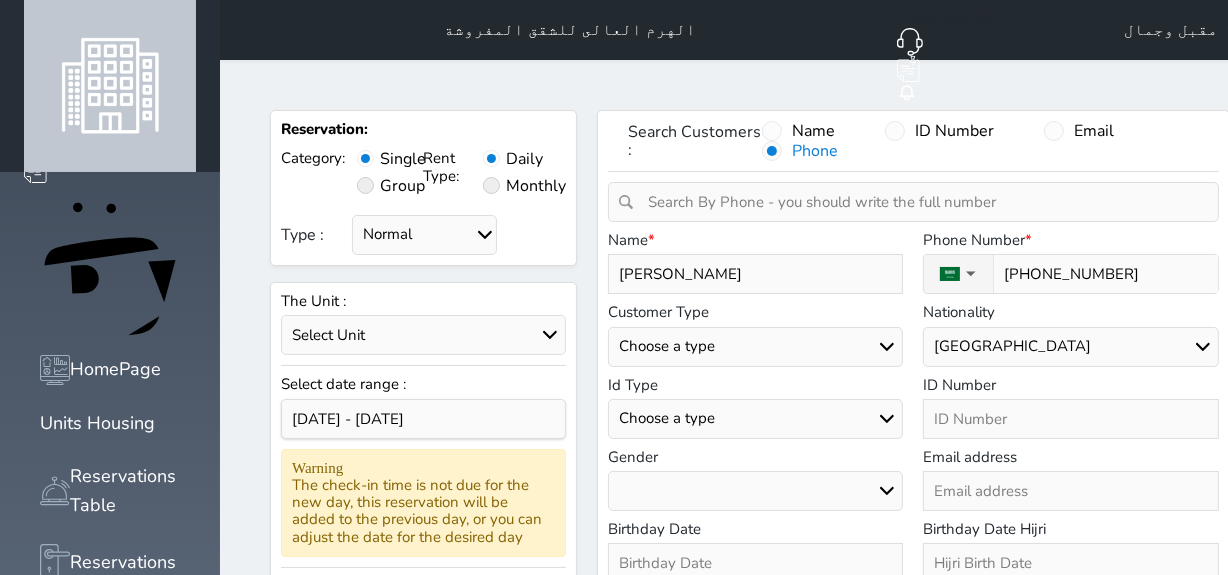 select 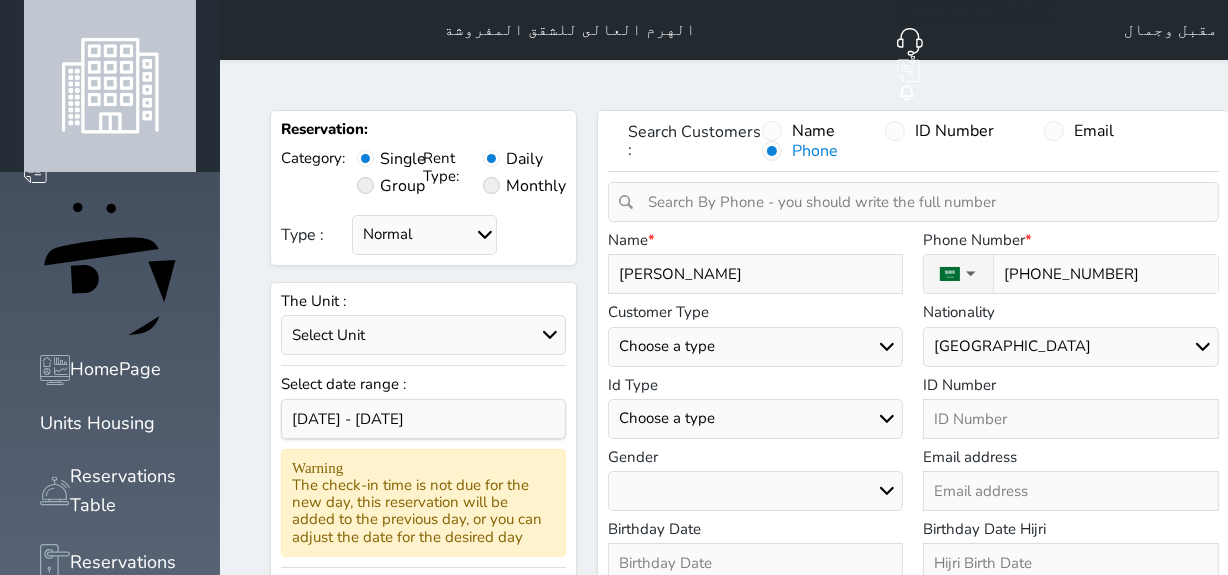 type on "1" 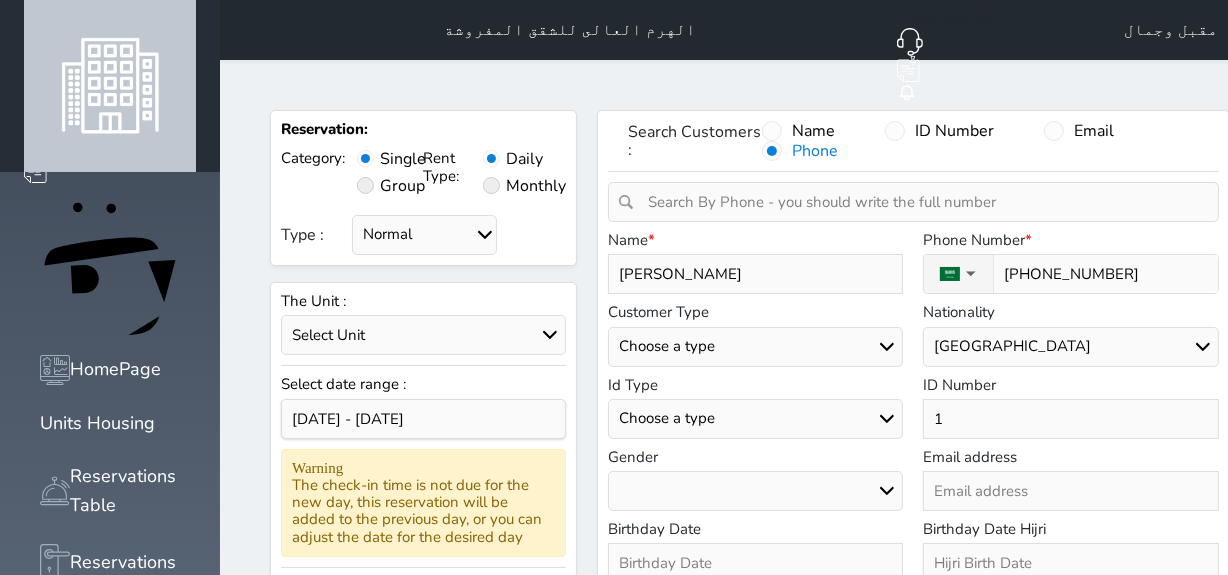 select 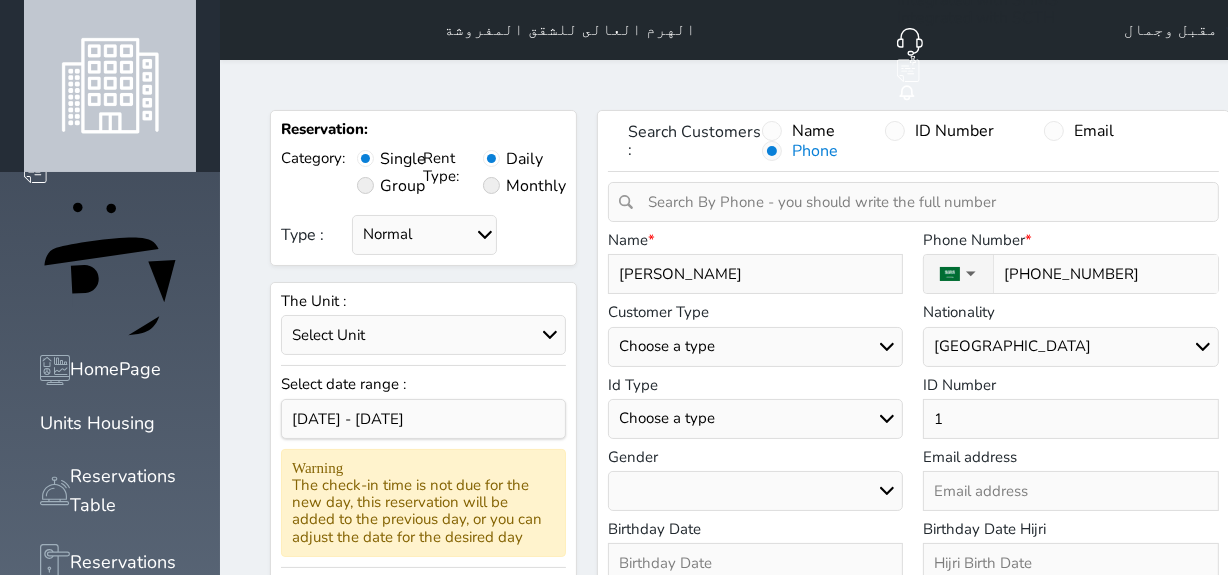 type on "10" 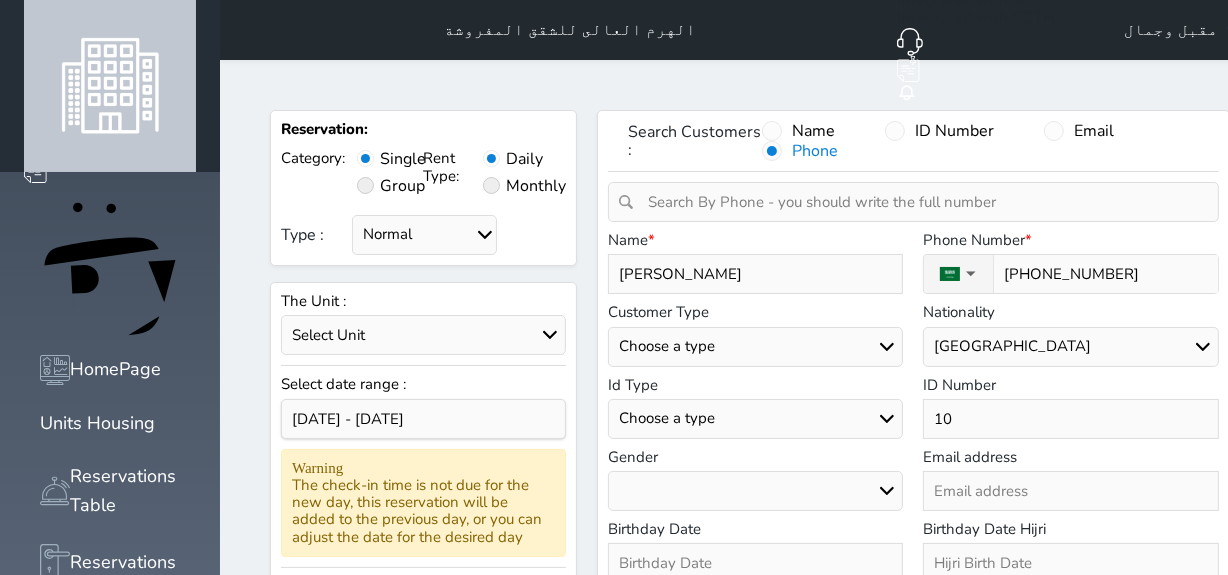 select 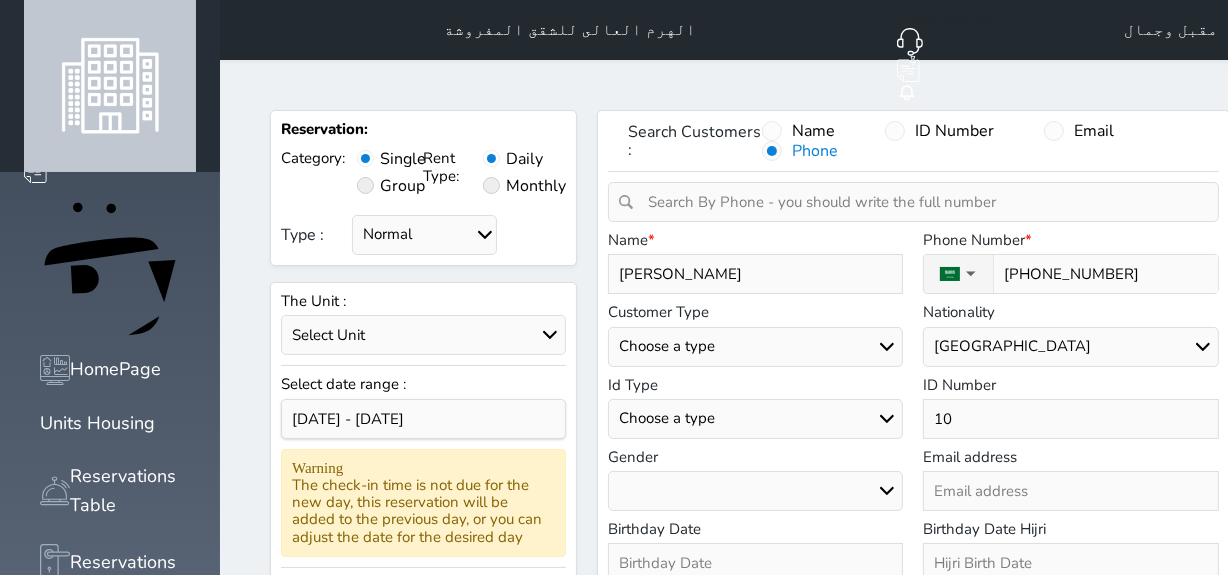 type on "103" 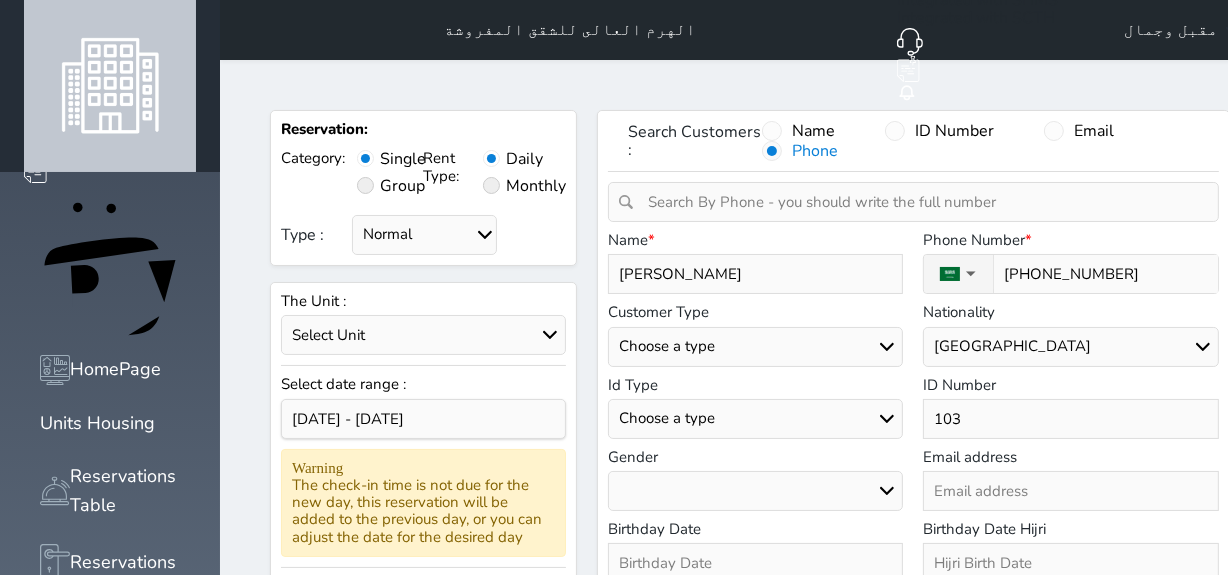 select 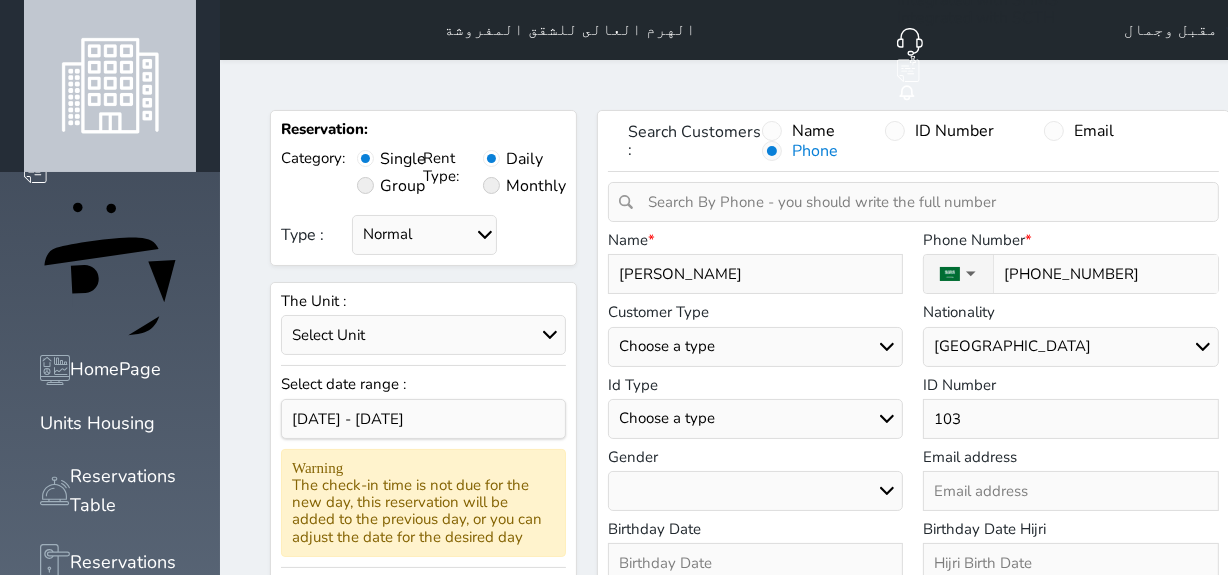 type on "1034" 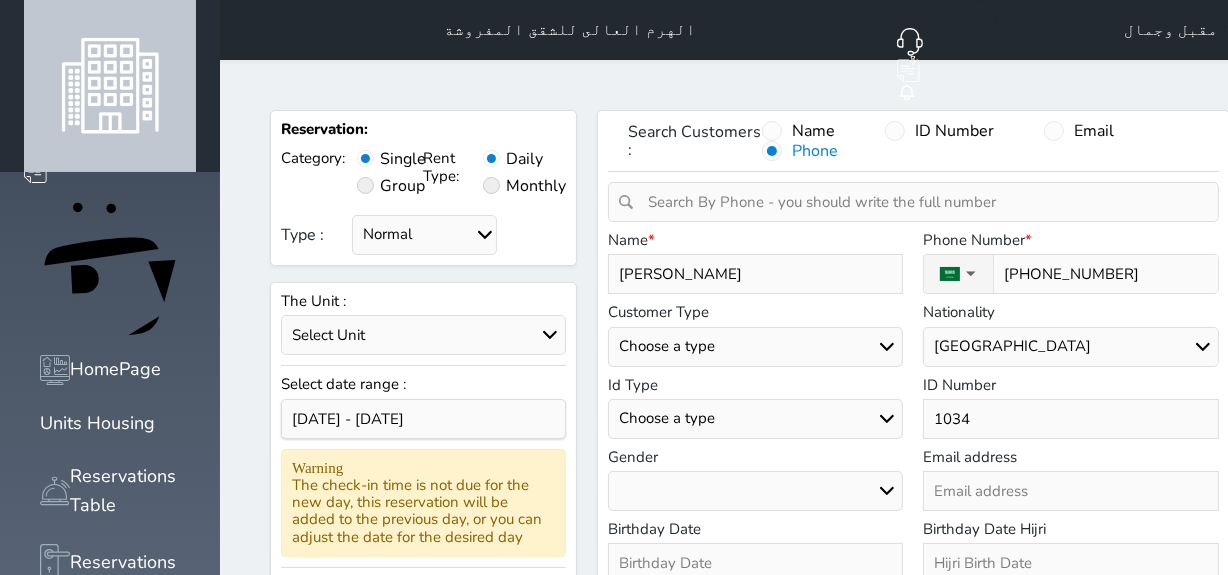 select 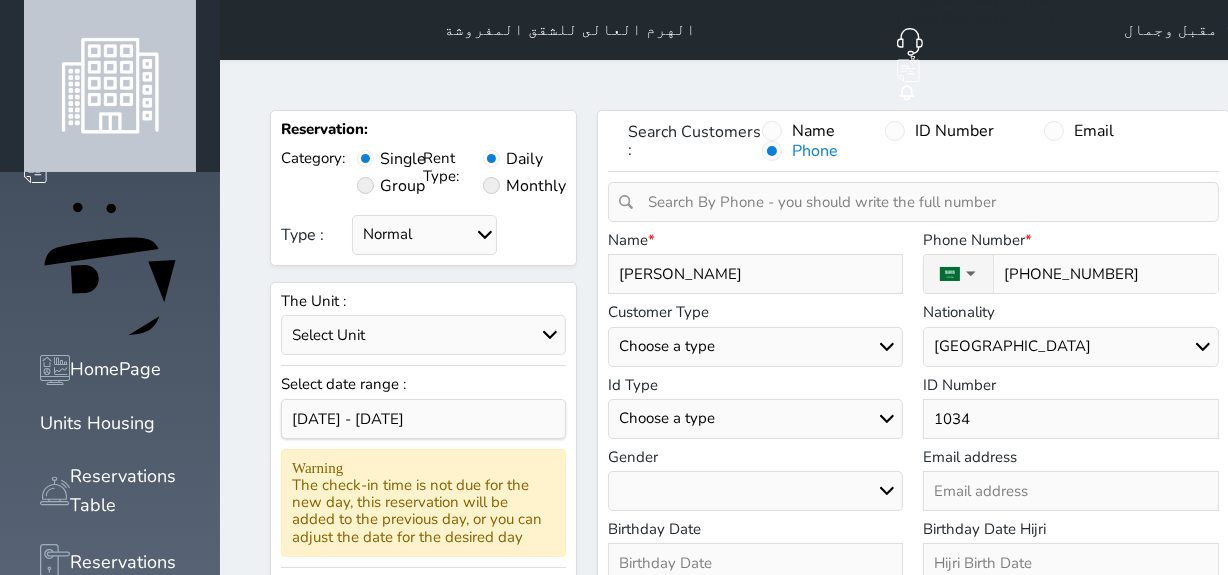 type on "10341" 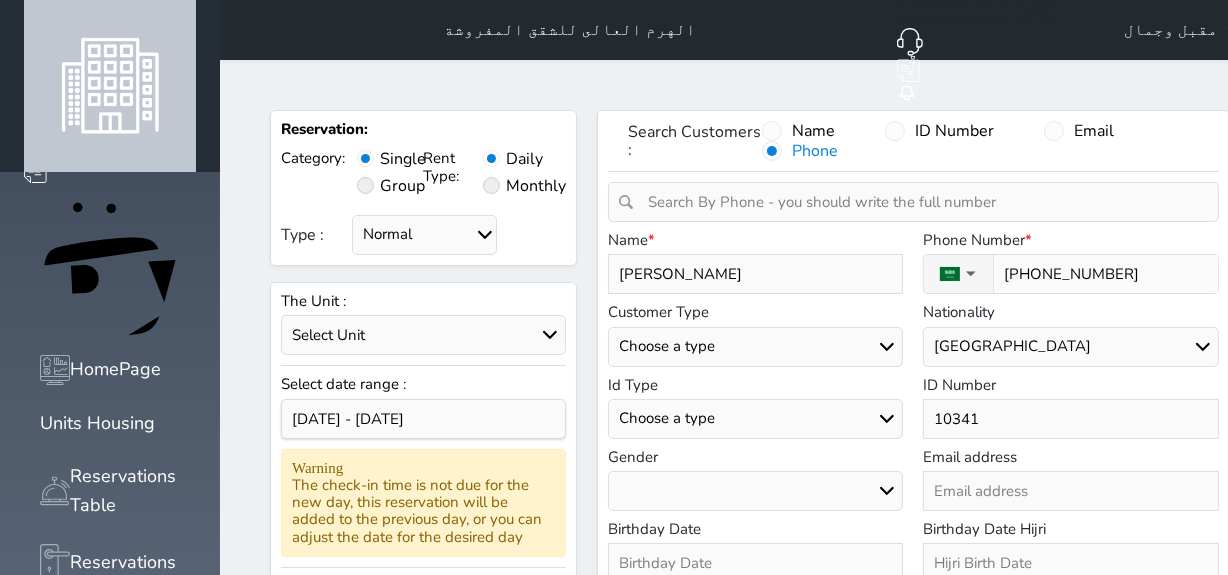 select 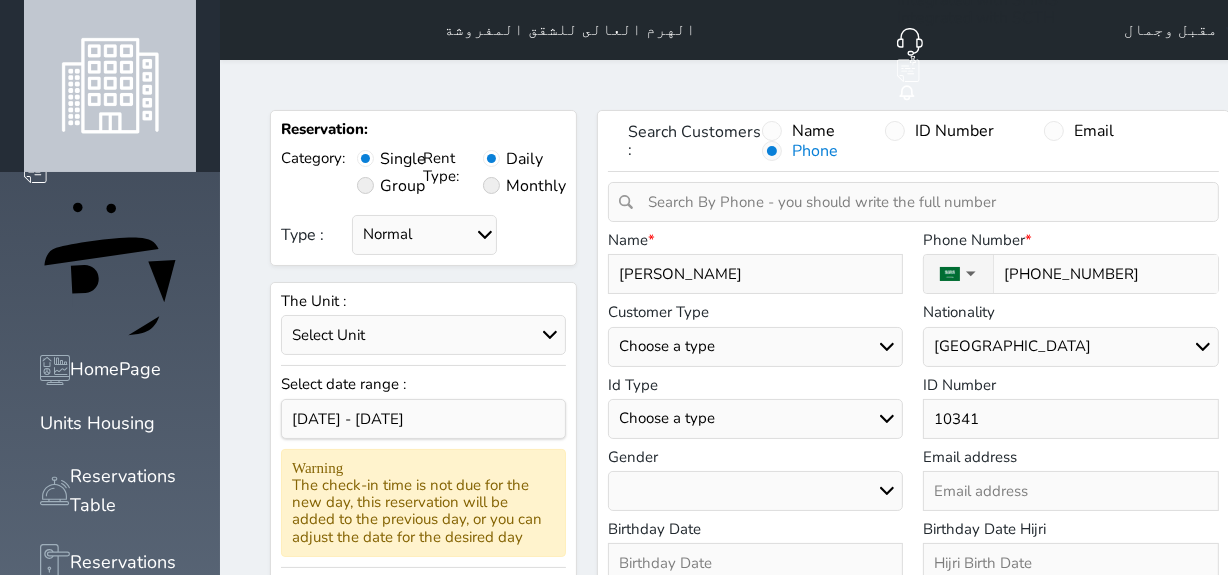 type on "103410" 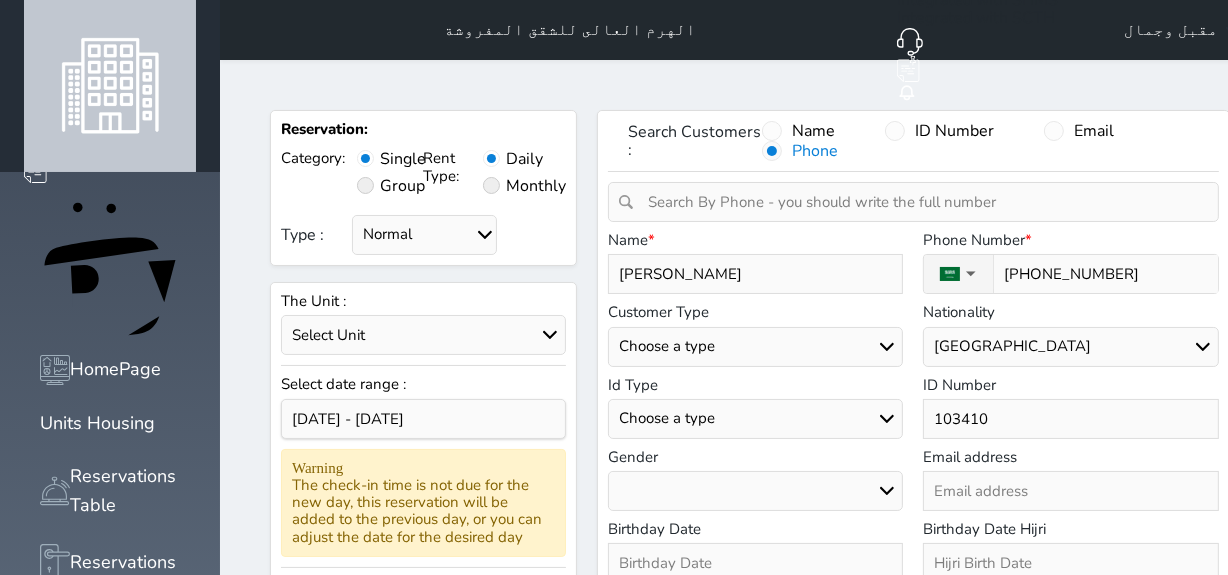 select 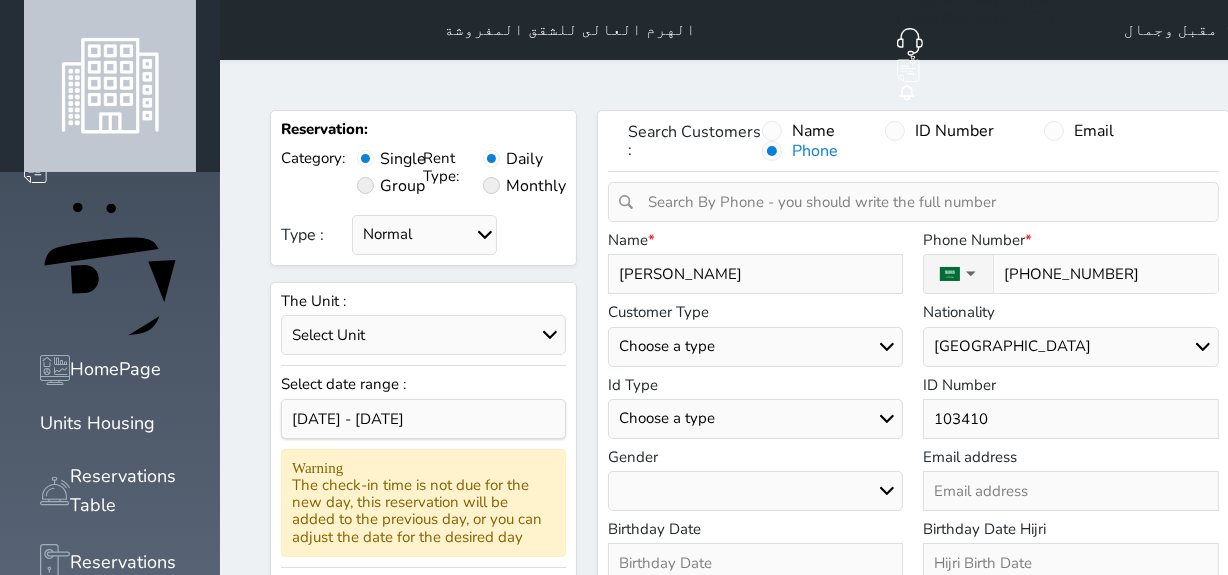 type on "1034104" 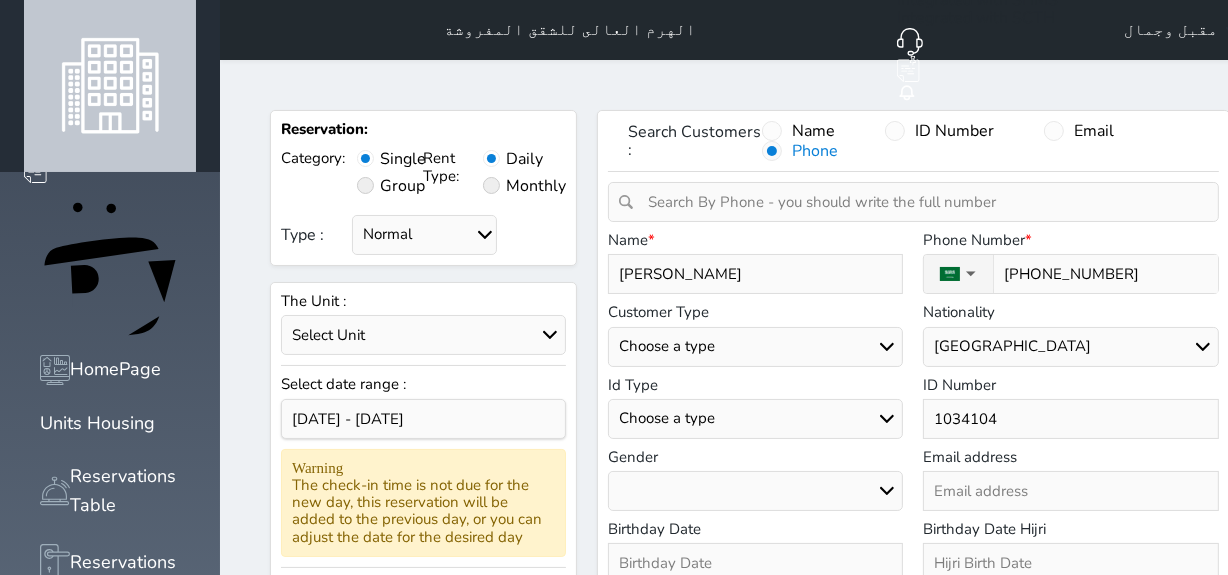 select 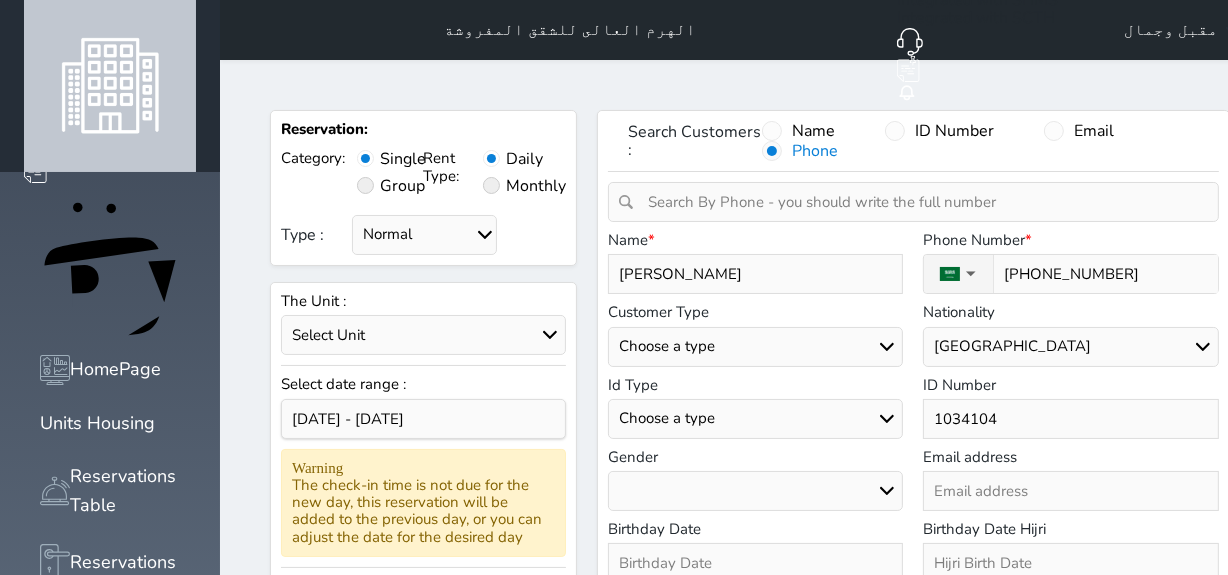 type on "10341047" 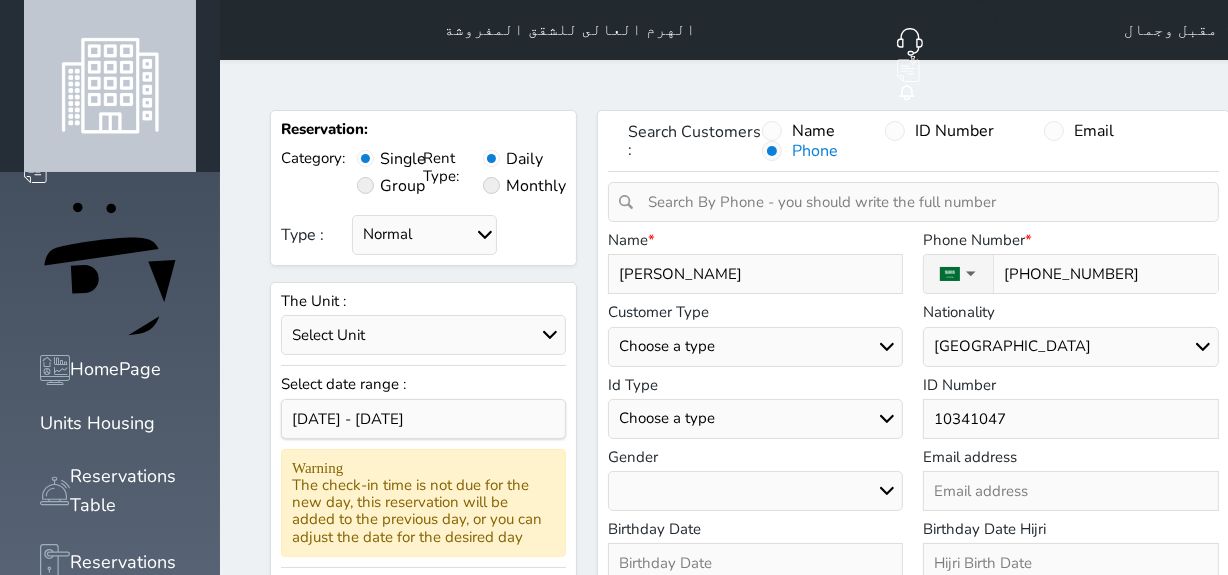 select 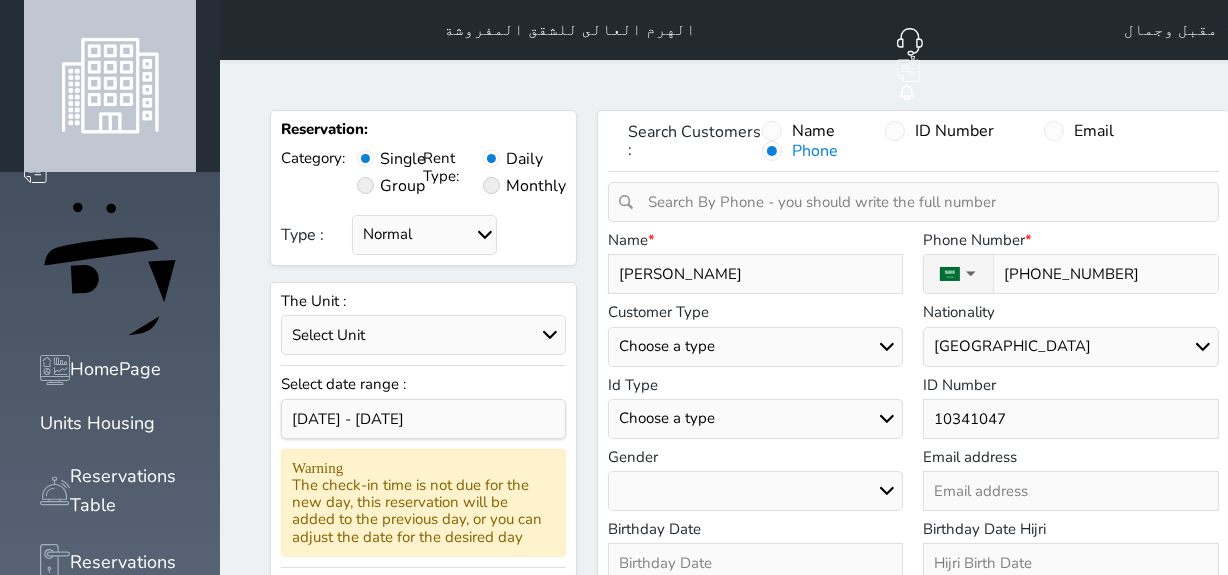 type on "103410476" 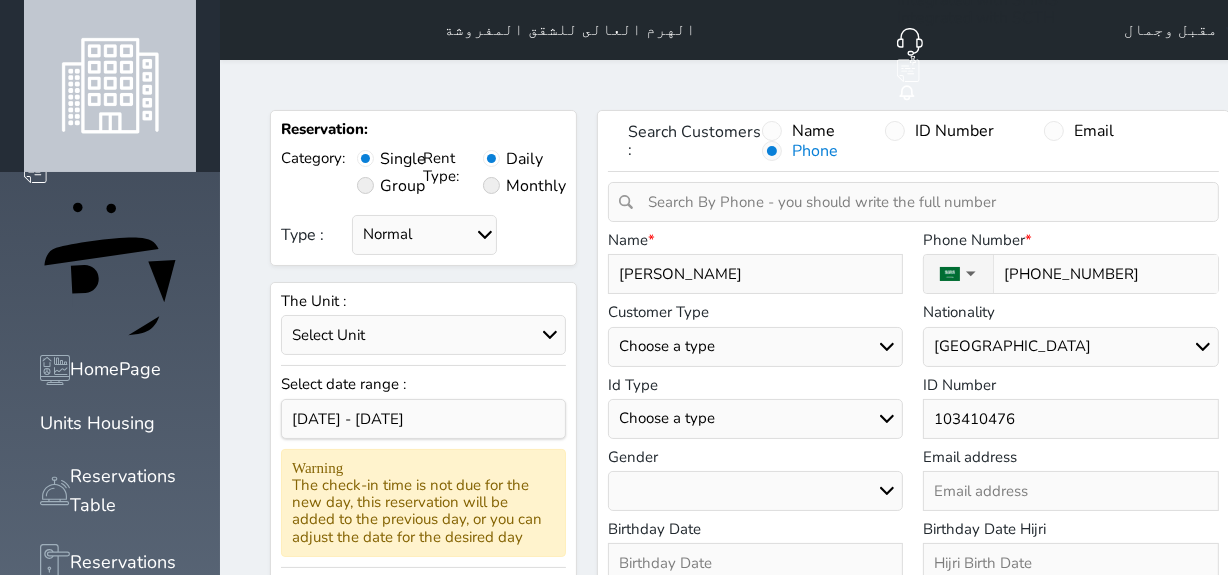 select 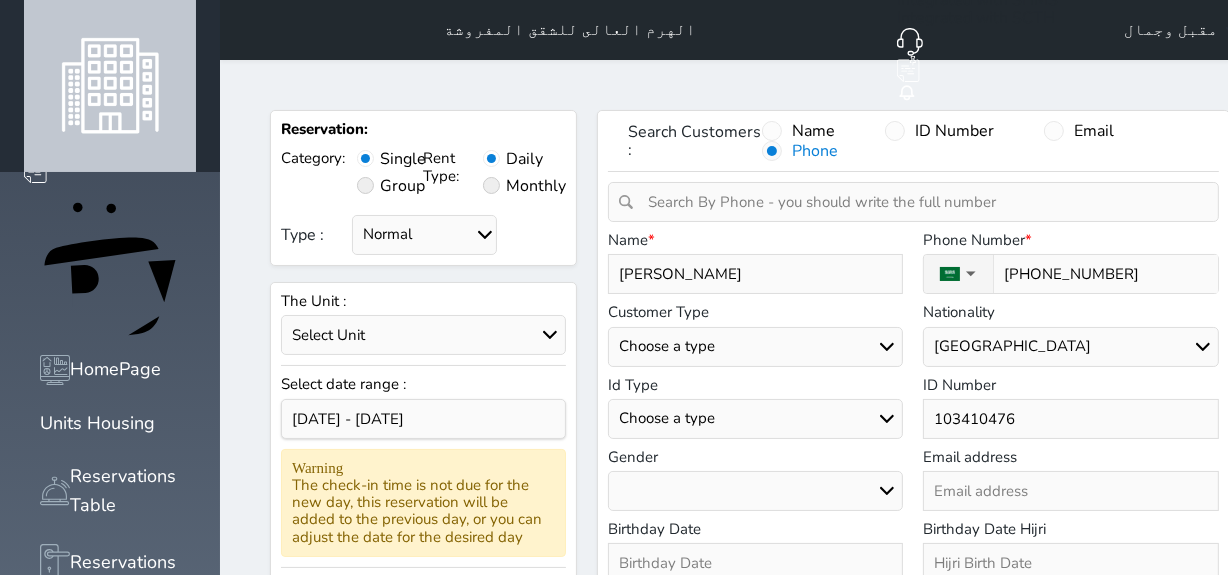 type on "1034104765" 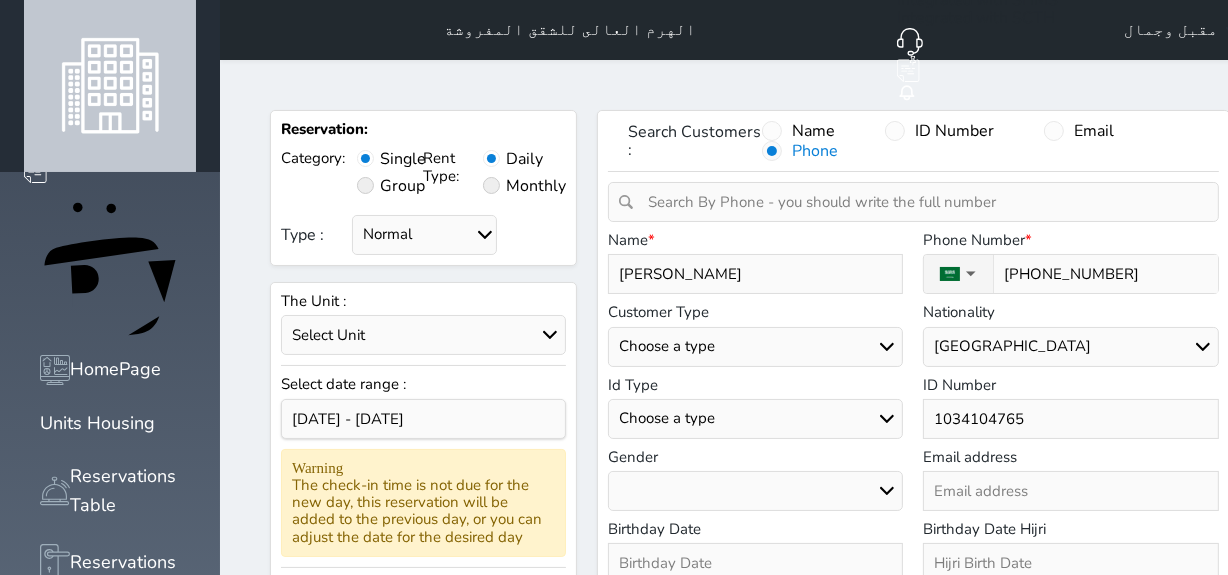 type on "1034104765" 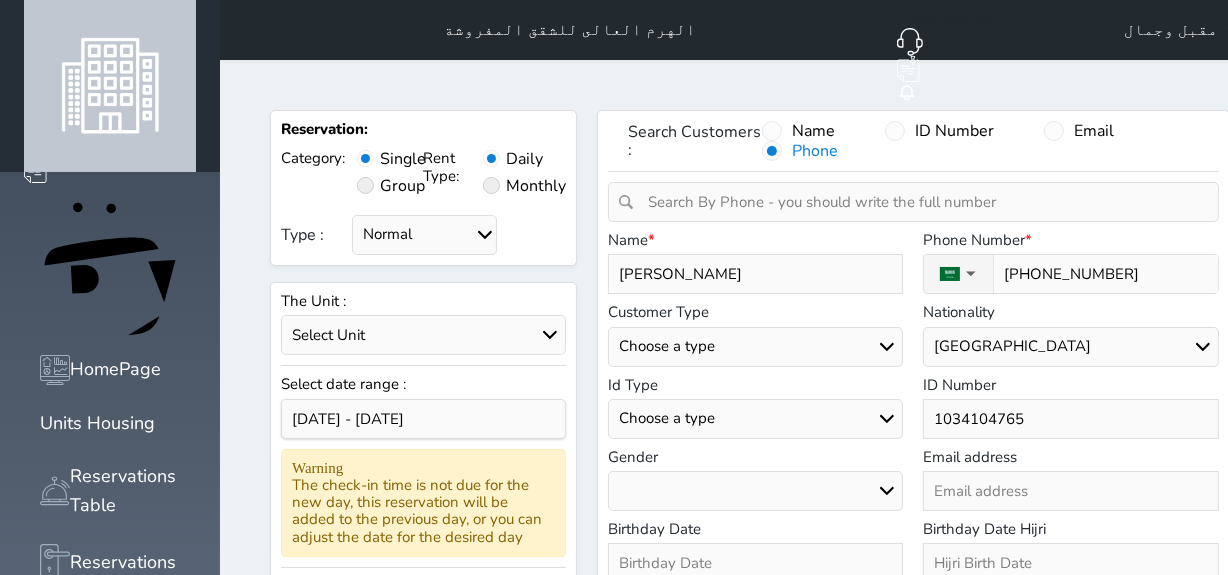 click on "Choose a type   National ID Card family ID Passport" at bounding box center (756, 419) 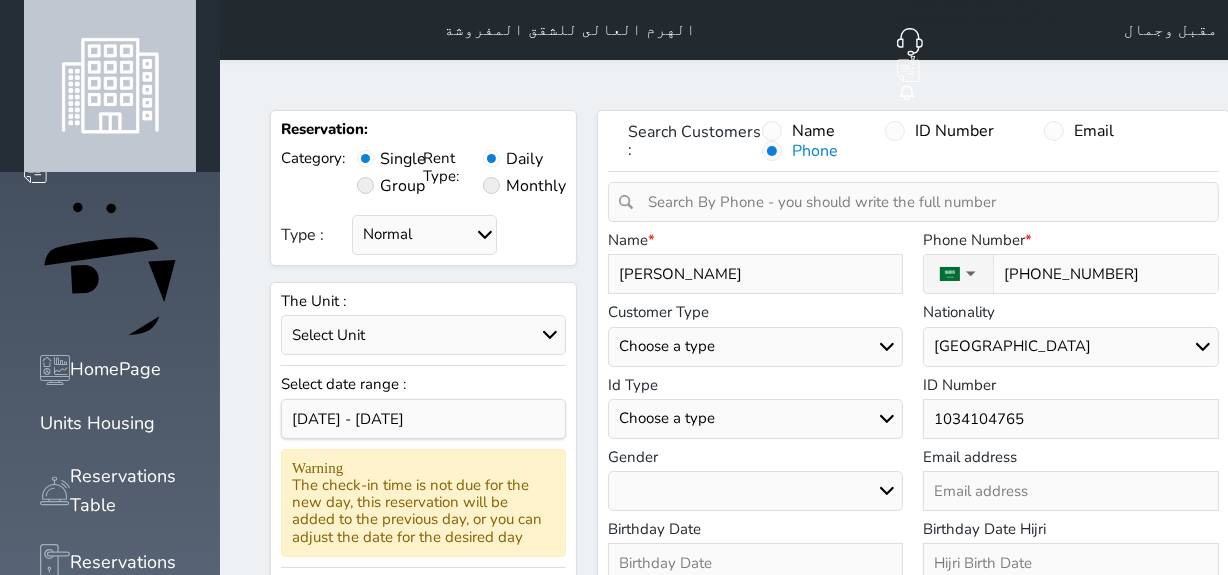 select on "1" 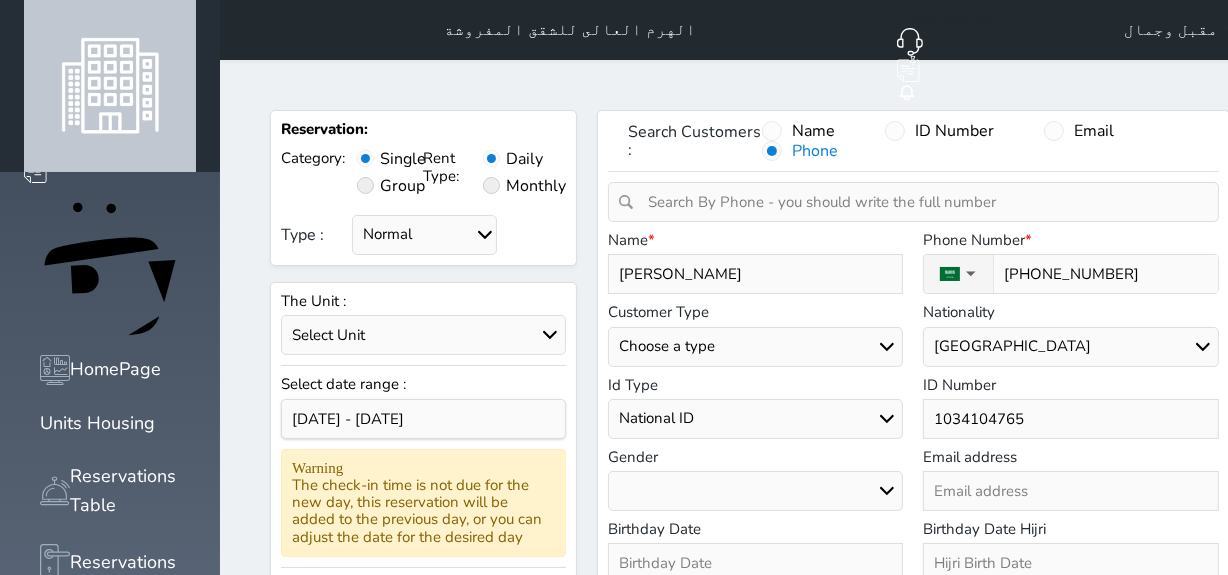 click on "Choose a type   National ID Card family ID Passport" at bounding box center [756, 419] 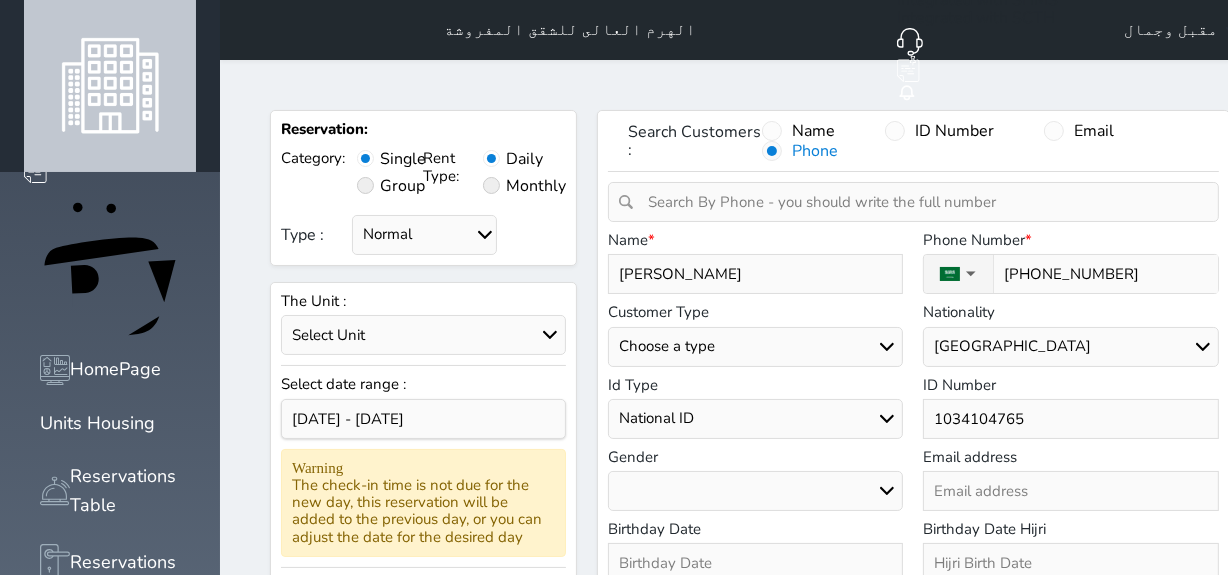 click on "[DEMOGRAPHIC_DATA]   [DEMOGRAPHIC_DATA]" at bounding box center [756, 491] 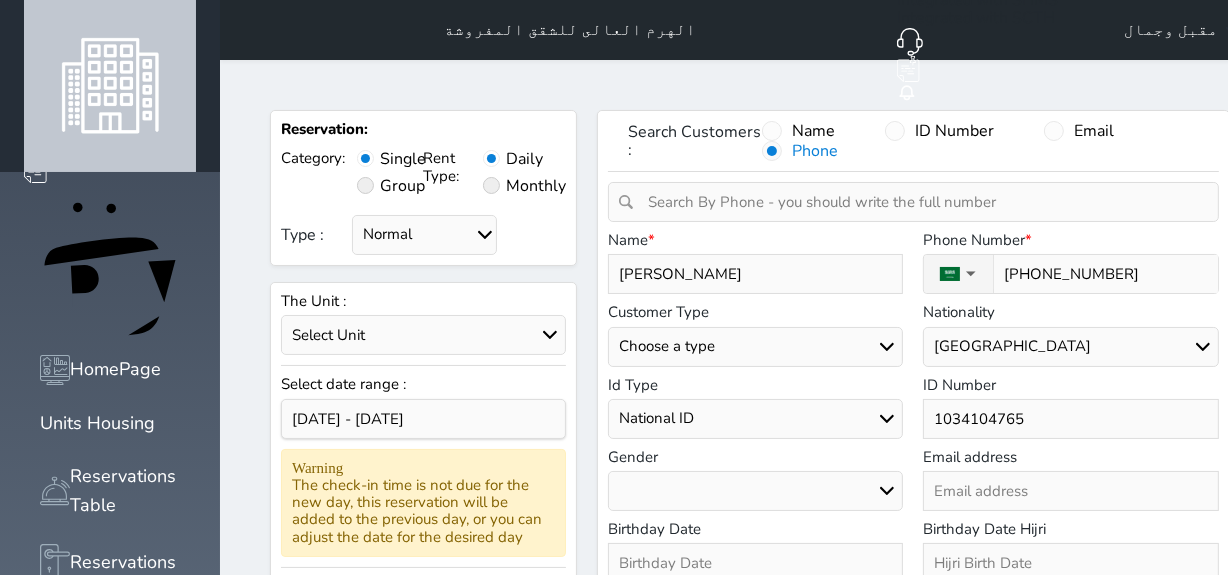 select on "[DEMOGRAPHIC_DATA]" 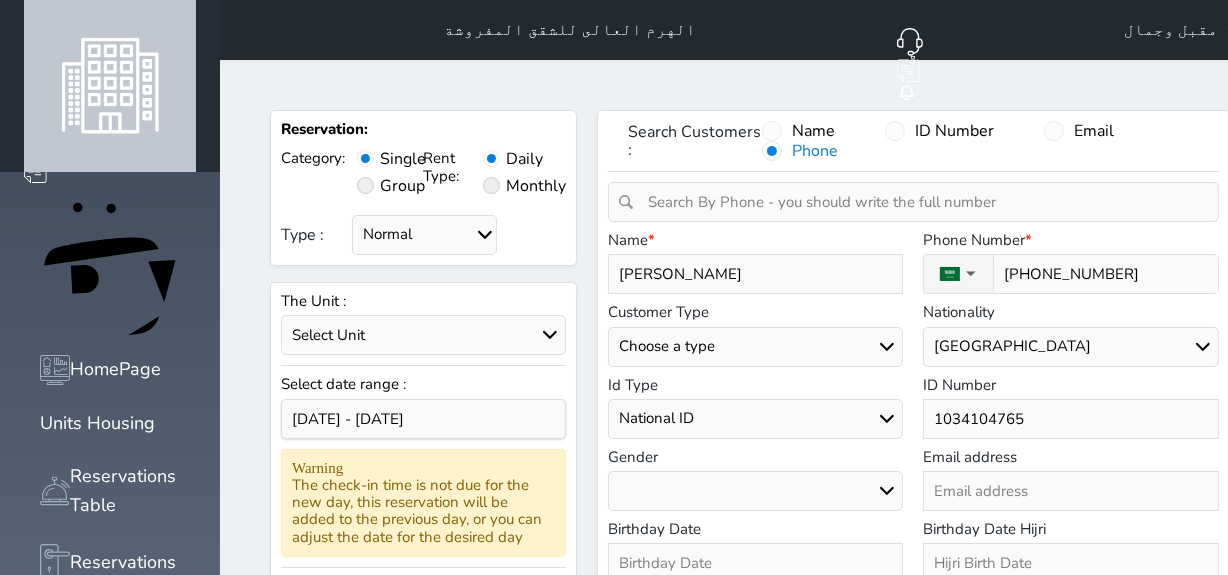 click on "[DEMOGRAPHIC_DATA]   [DEMOGRAPHIC_DATA]" at bounding box center [756, 491] 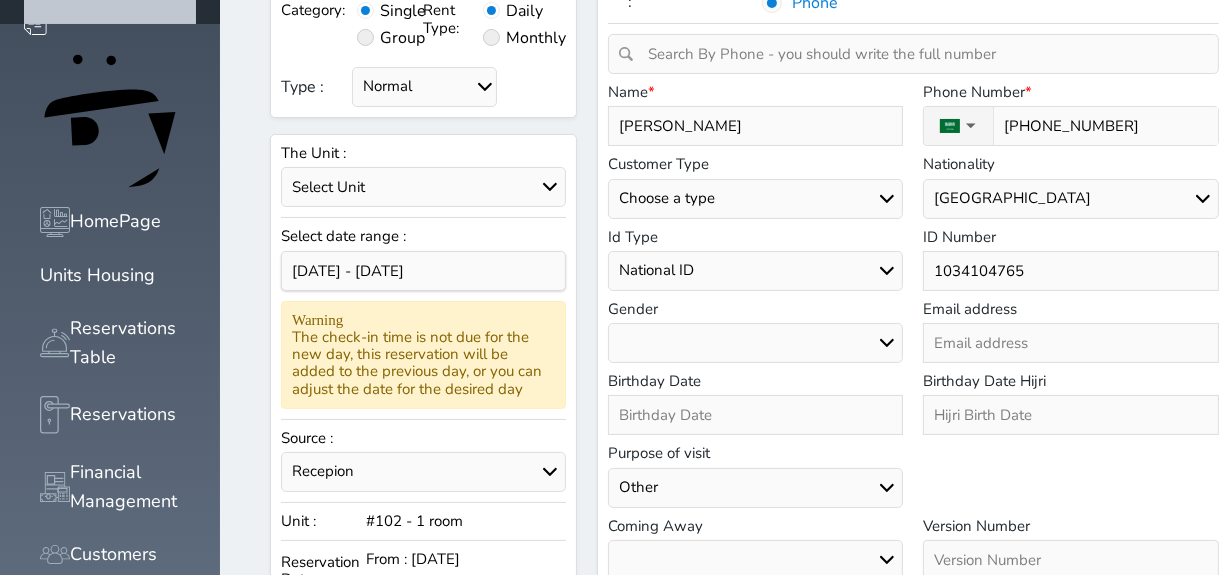 scroll, scrollTop: 181, scrollLeft: 0, axis: vertical 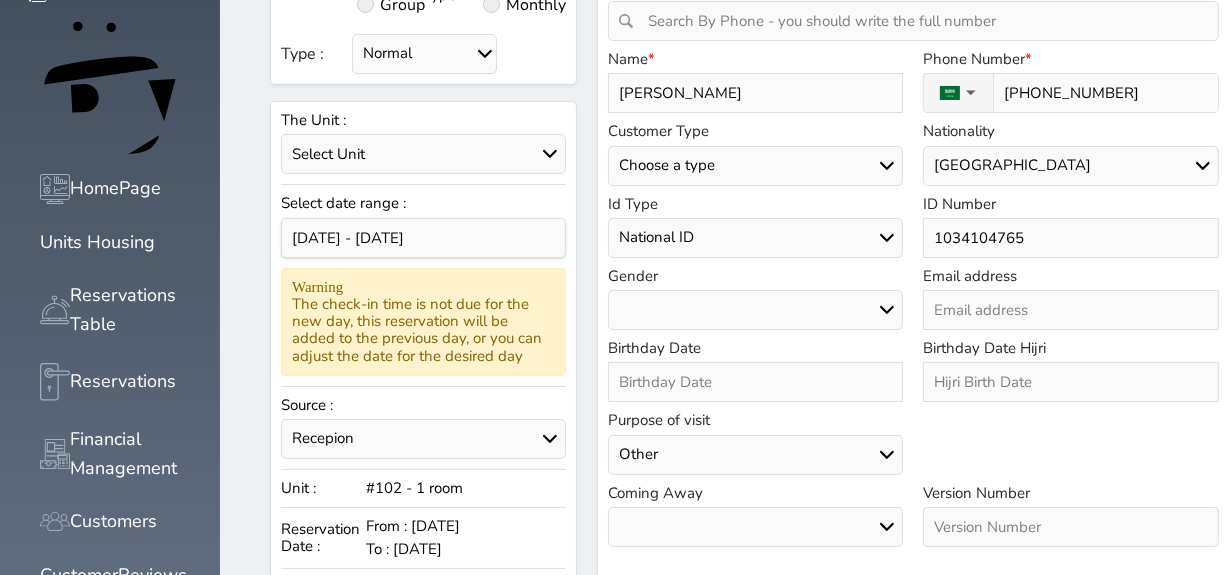 click at bounding box center (1071, 527) 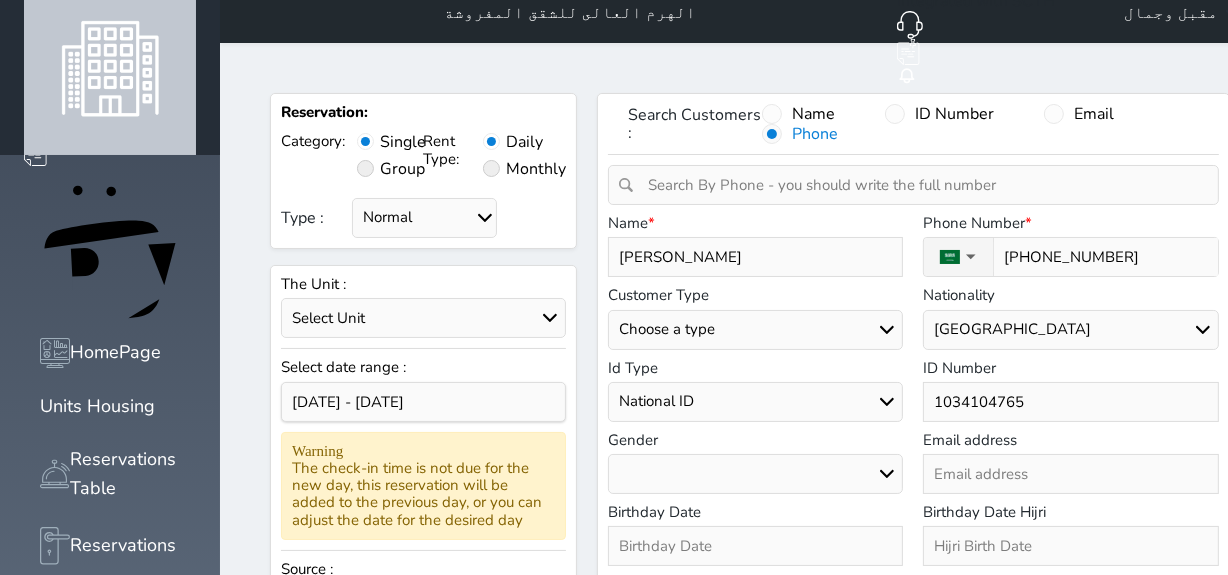 scroll, scrollTop: 0, scrollLeft: 0, axis: both 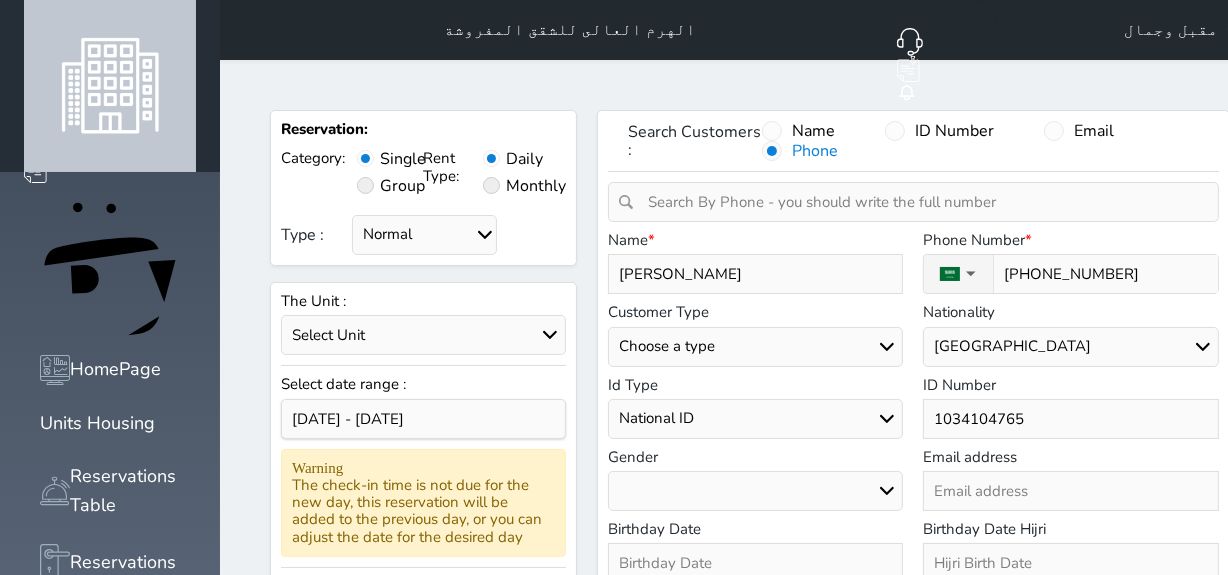 click on "[PERSON_NAME]" at bounding box center (756, 274) 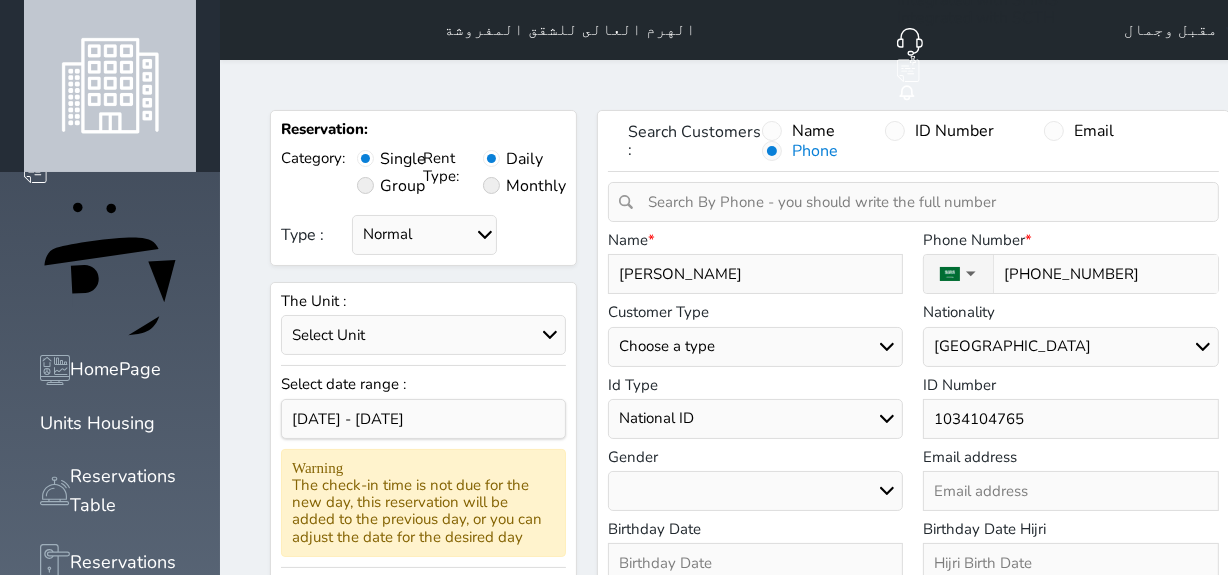 type on "MOHAMME" 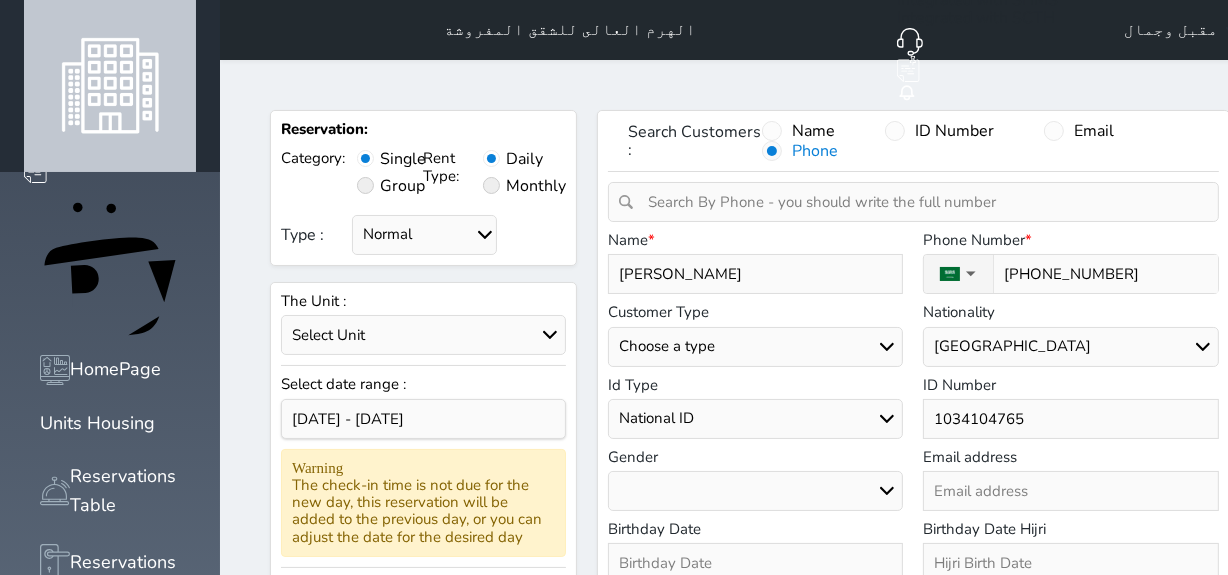 select 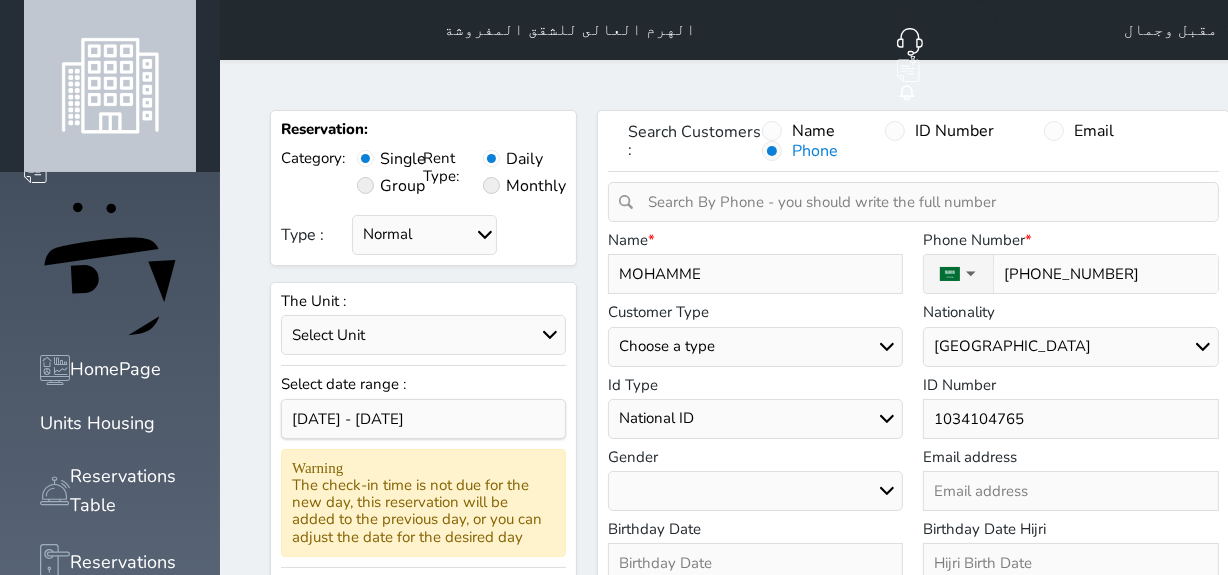 type on "MOHAMM" 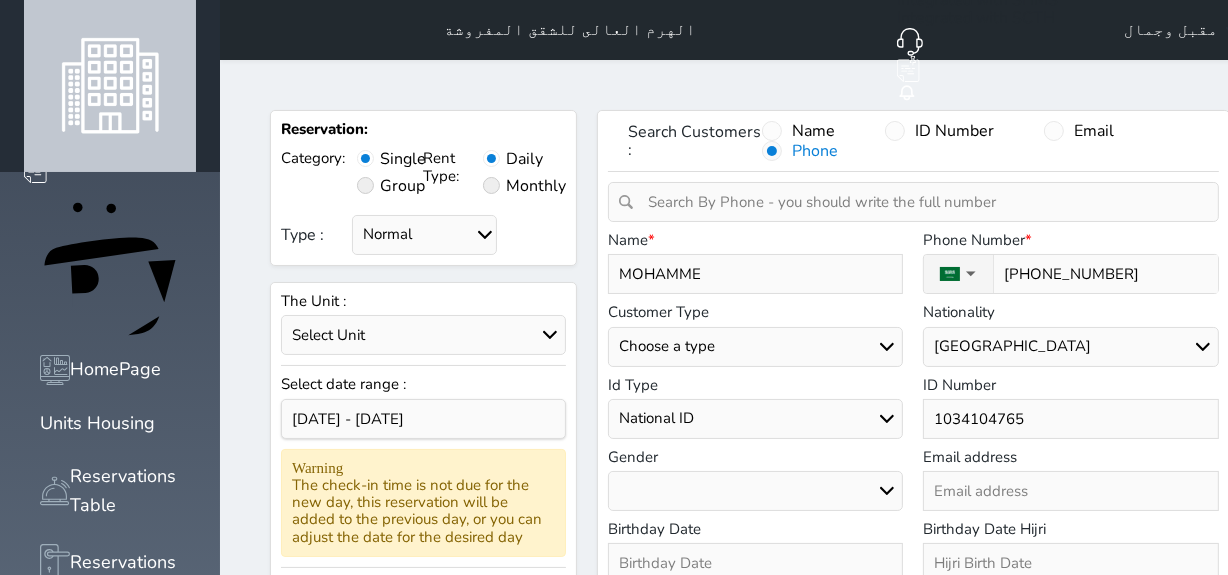 type 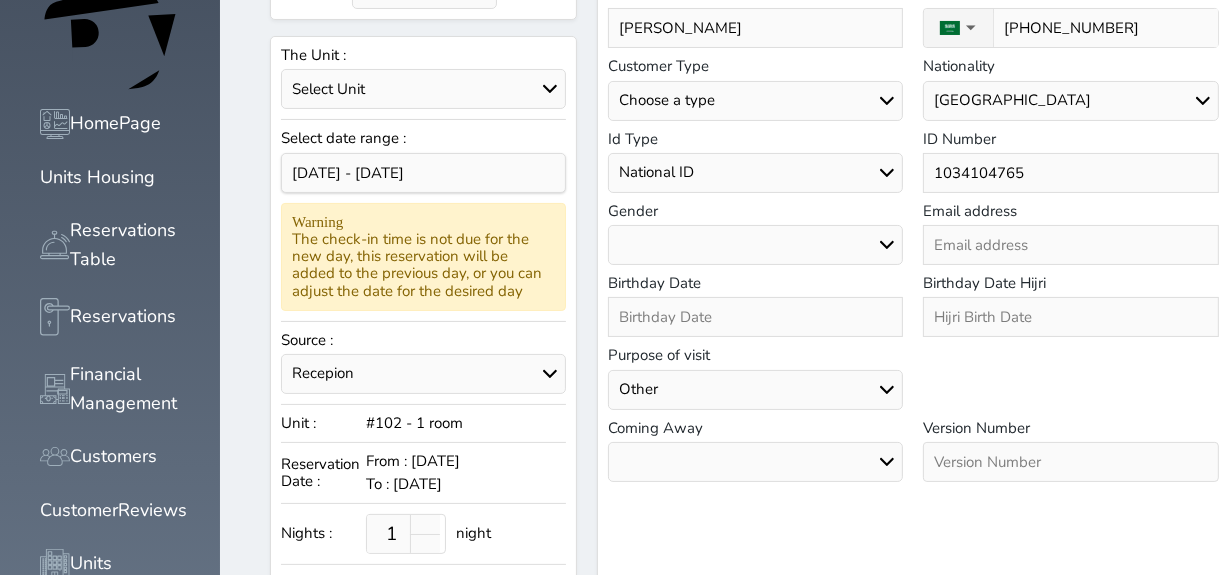 scroll, scrollTop: 363, scrollLeft: 0, axis: vertical 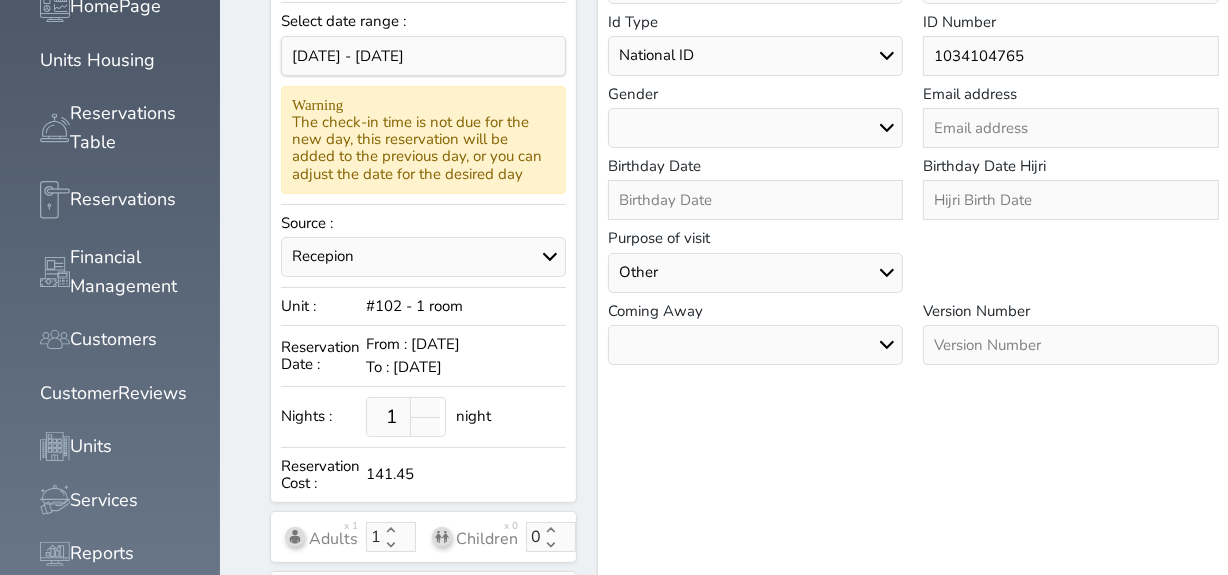 drag, startPoint x: 986, startPoint y: 279, endPoint x: 976, endPoint y: 294, distance: 18.027756 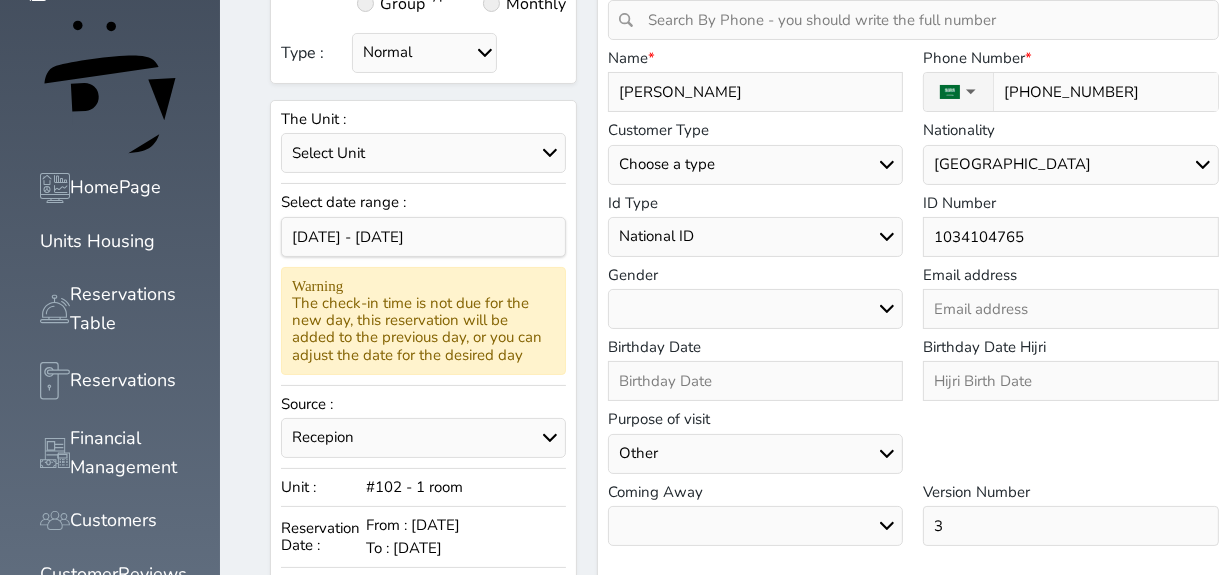 scroll, scrollTop: 181, scrollLeft: 0, axis: vertical 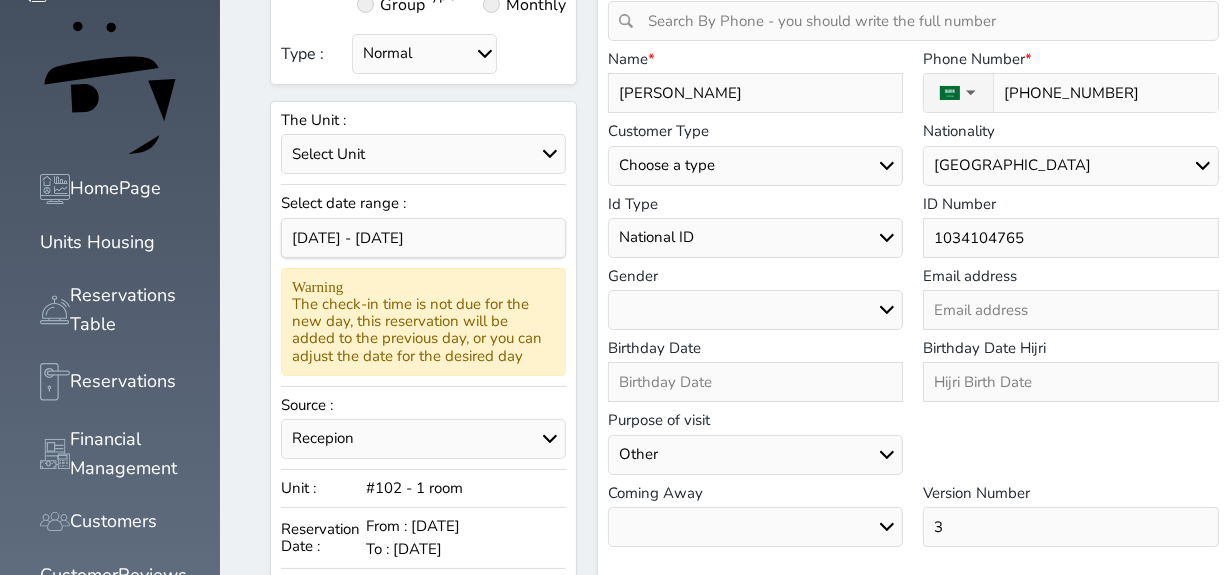 click on "Air Sea Land" at bounding box center (756, 527) 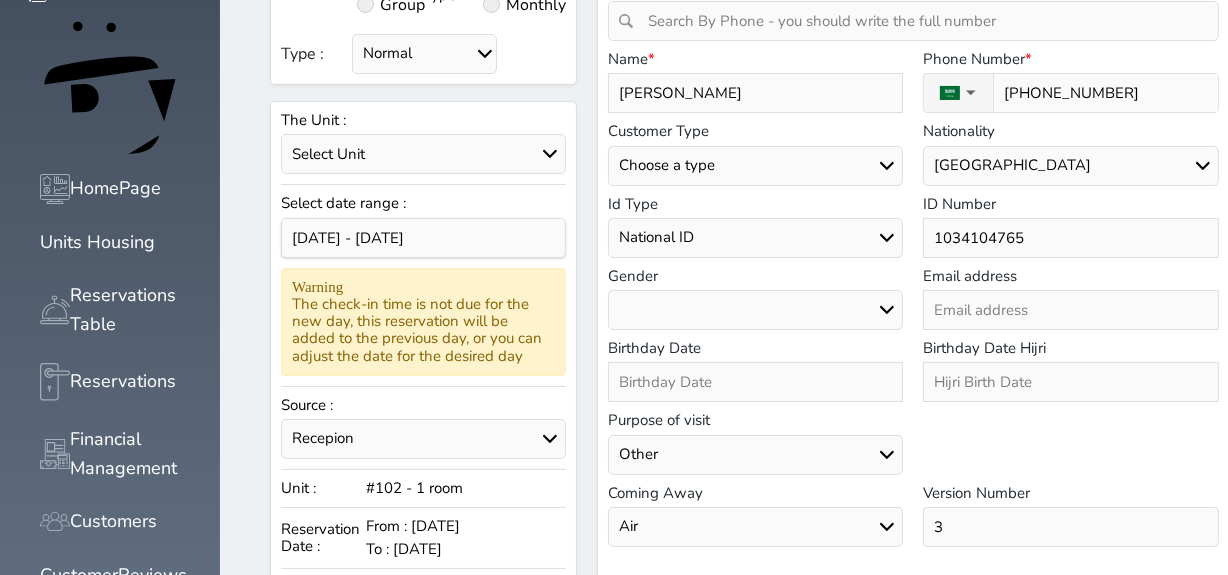 click on "Air Sea Land" at bounding box center (756, 527) 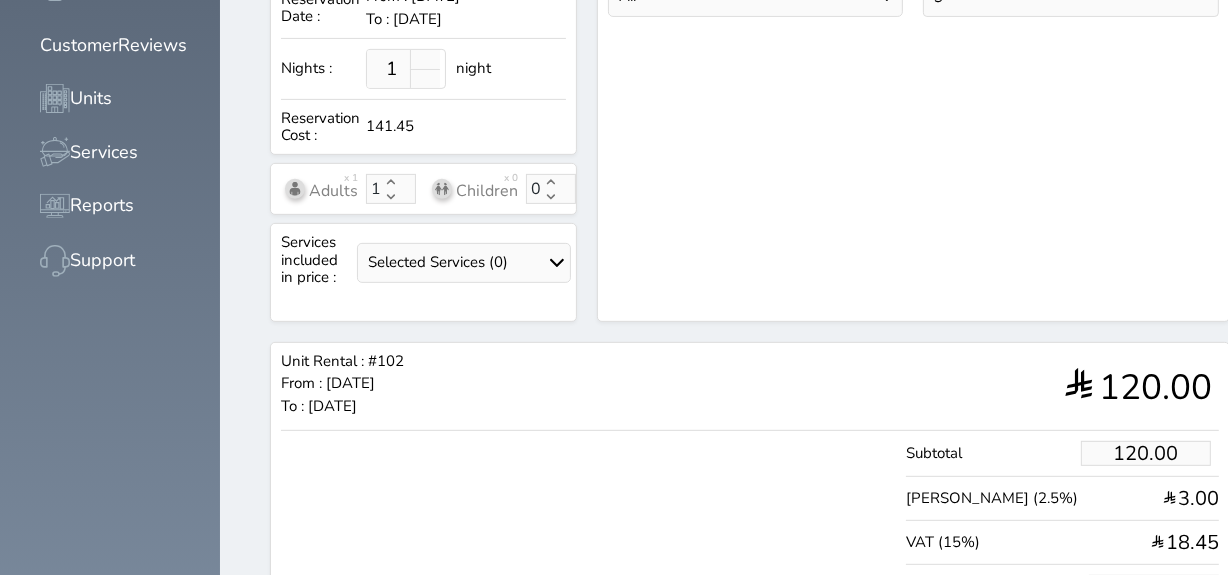 scroll, scrollTop: 767, scrollLeft: 0, axis: vertical 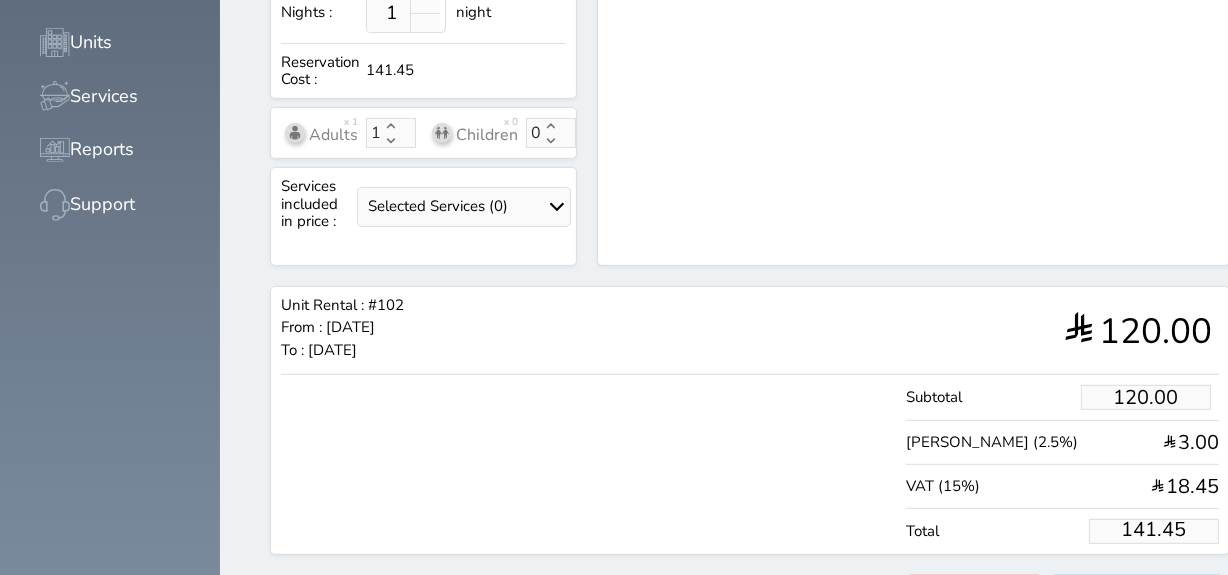 drag, startPoint x: 1097, startPoint y: 478, endPoint x: 1240, endPoint y: 507, distance: 145.91093 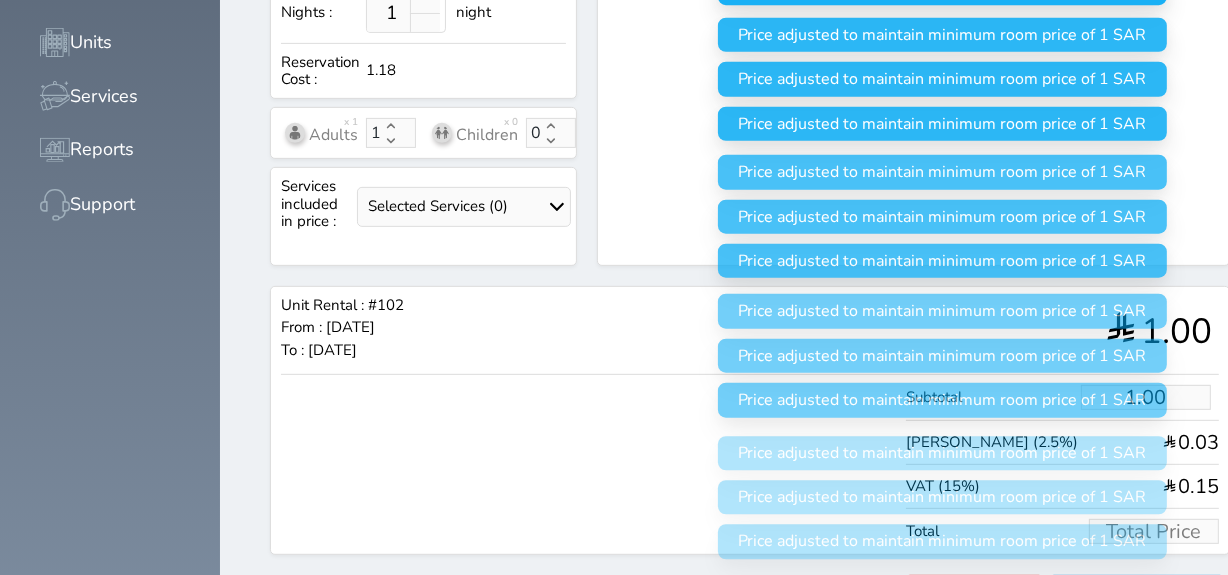scroll, scrollTop: 0, scrollLeft: 0, axis: both 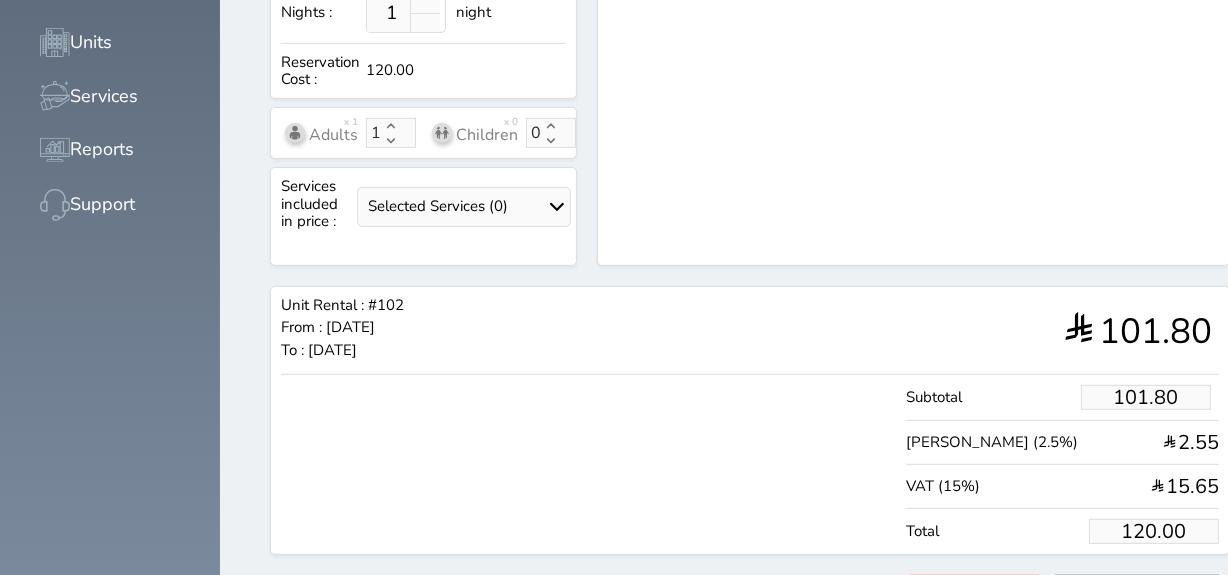 click on "Reserve" at bounding box center [1137, 592] 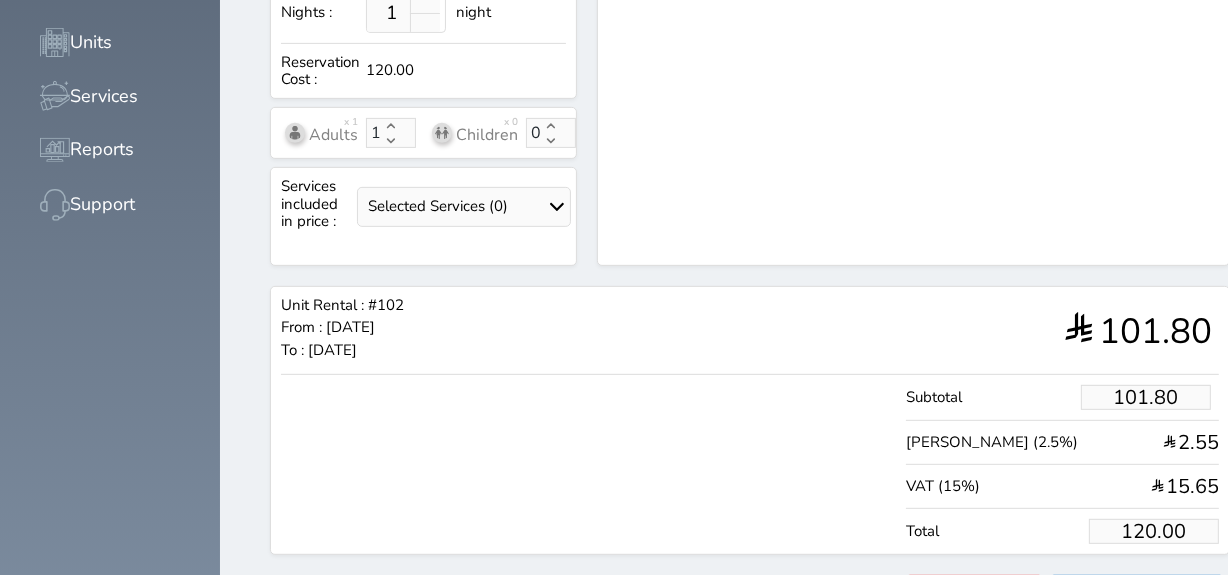 scroll, scrollTop: 513, scrollLeft: 0, axis: vertical 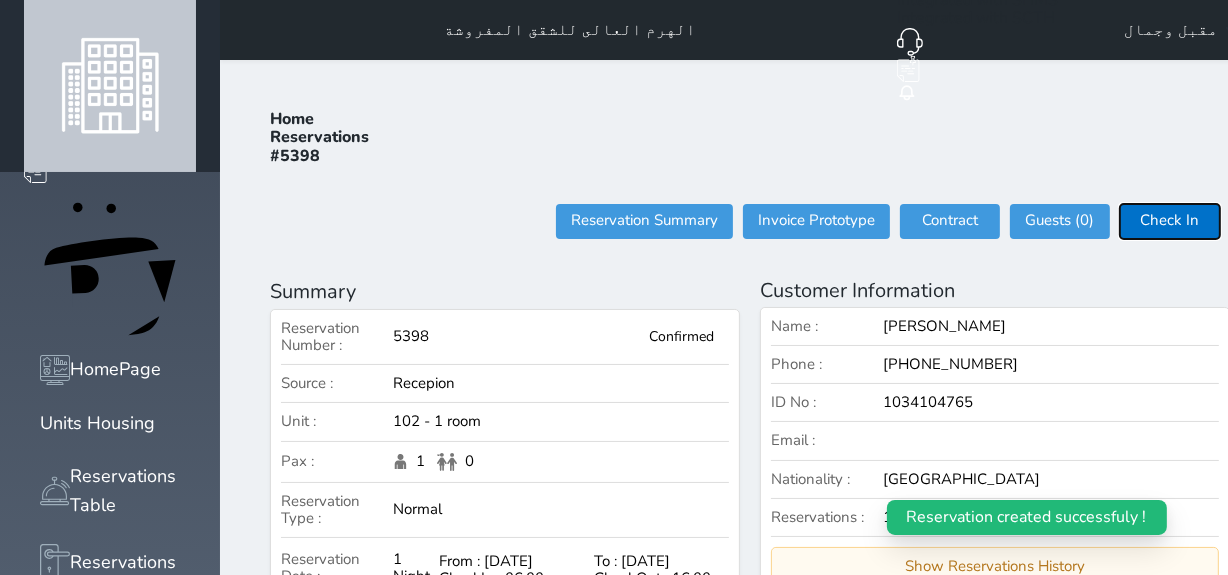 click on "Check In" at bounding box center (1170, 221) 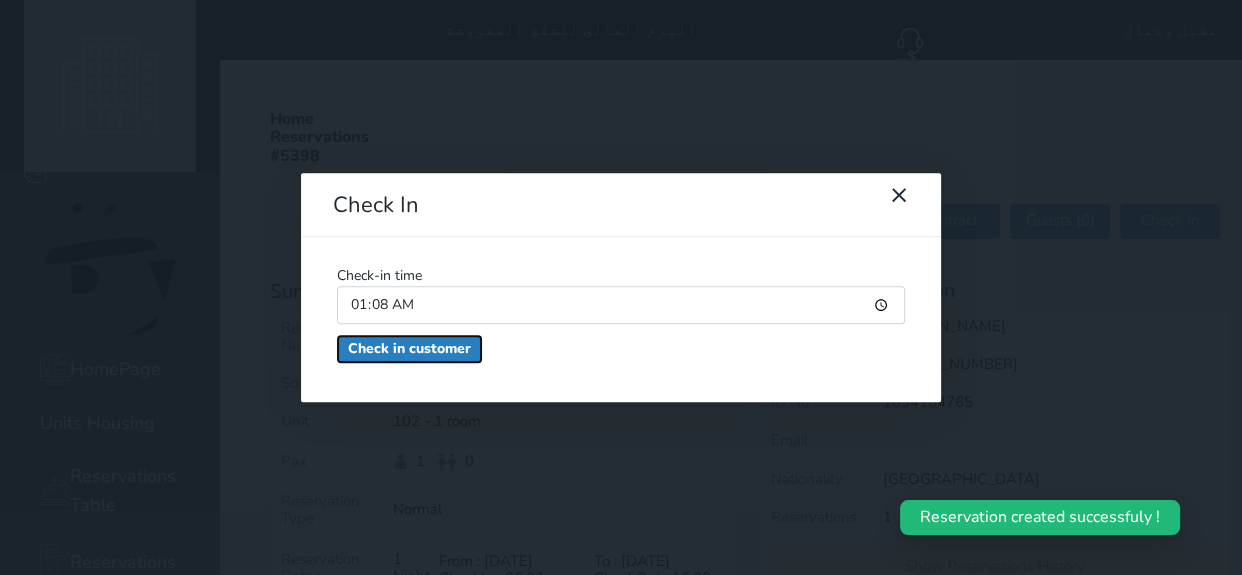 click on "Check in customer" at bounding box center [409, 349] 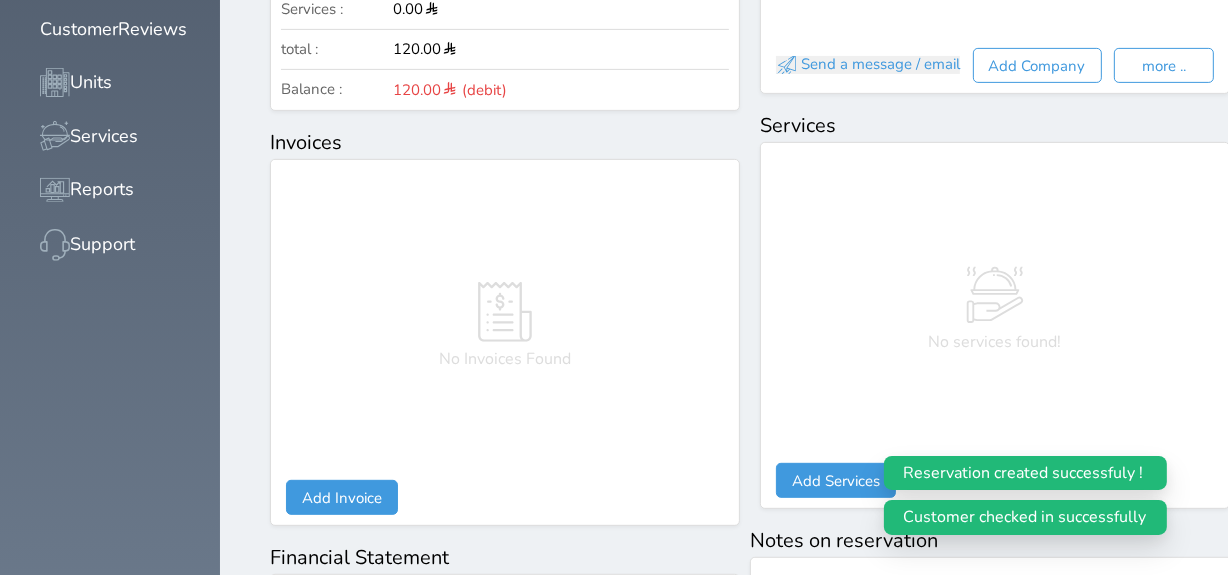scroll, scrollTop: 1216, scrollLeft: 0, axis: vertical 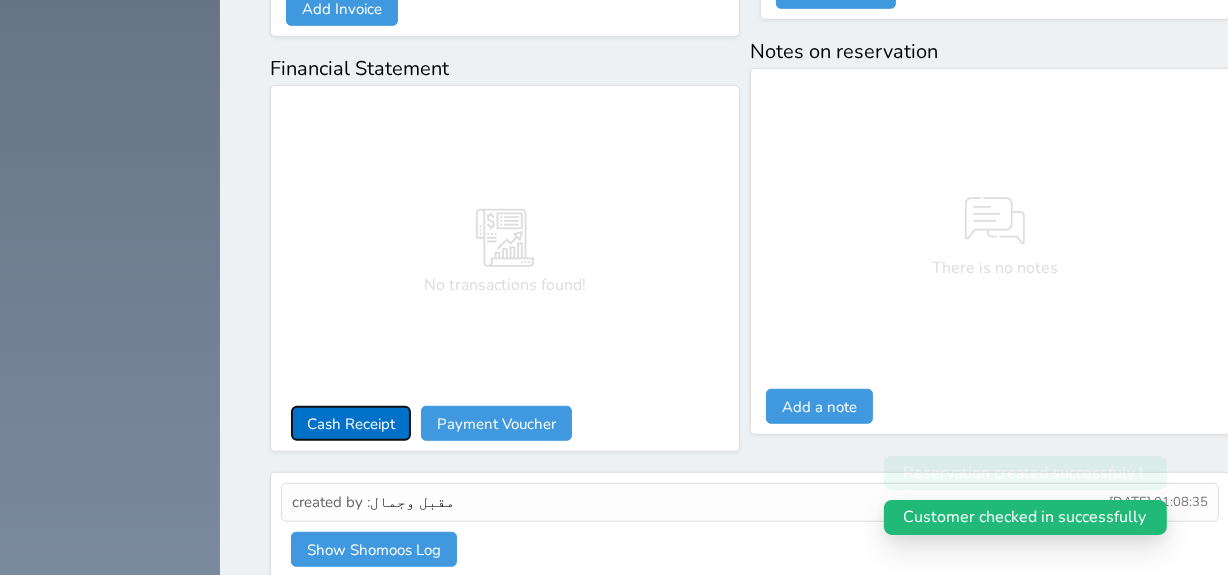 click on "Cash Receipt" at bounding box center [351, 423] 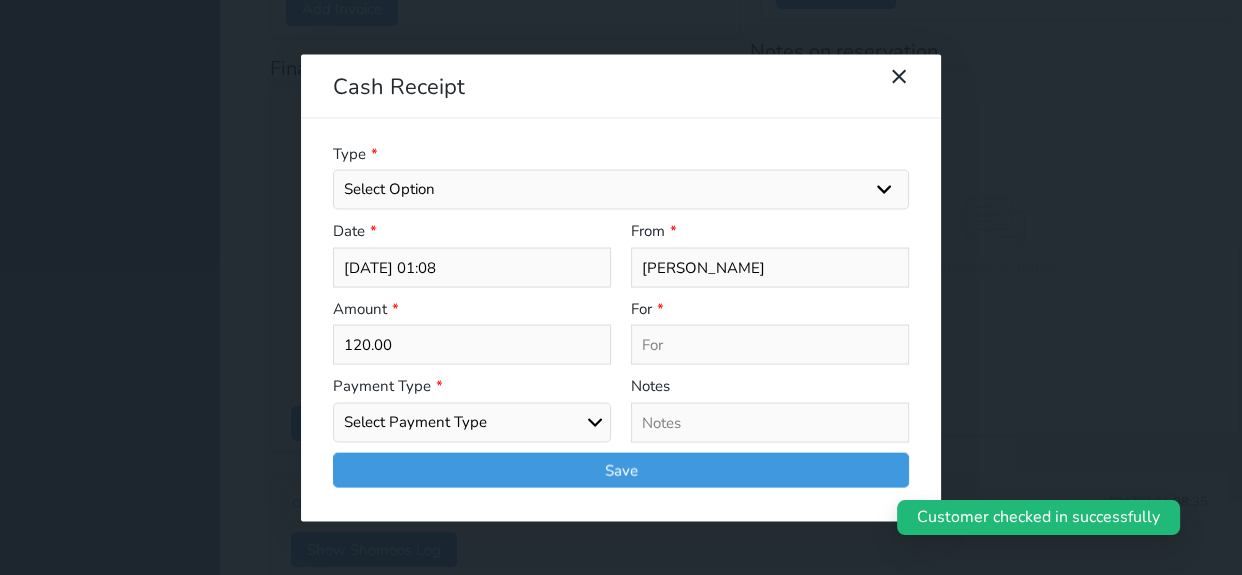 click on "Select Payment Type   Cash   Bank Transfer   Mada   Credit Card   Credit Payment" at bounding box center (472, 422) 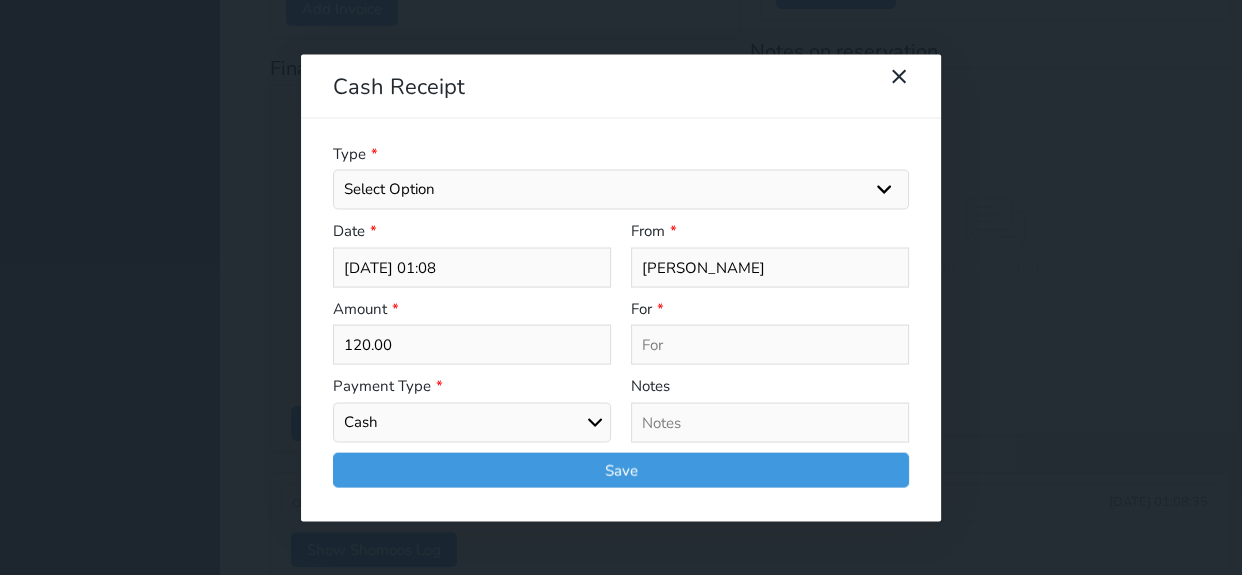 click on "Select Payment Type   Cash   Bank Transfer   Mada   Credit Card   Credit Payment" at bounding box center (472, 422) 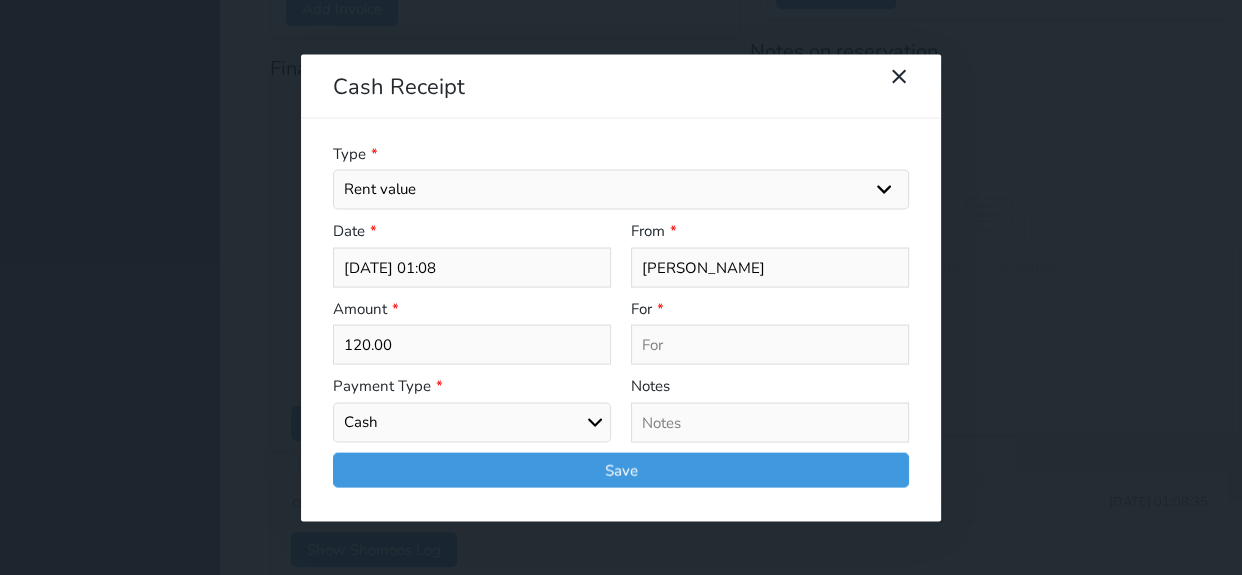 click on "Select Option   General receipts Rent value Bills insurance [MEDICAL_DATA] Not Applicable Other Laundry Wifi - Internet Car Parking Food Food & Beverages Beverages Cold Drinks Hot Drinks Breakfast Lunch Dinner Bakery & Cakes Swimming pool Gym SPA & Beauty Services Pick & Drop (Transport Services) Minibar Cable - TV Extra Bed Hairdresser Shopping Organized Tours Services Tour Guide Services" at bounding box center [621, 190] 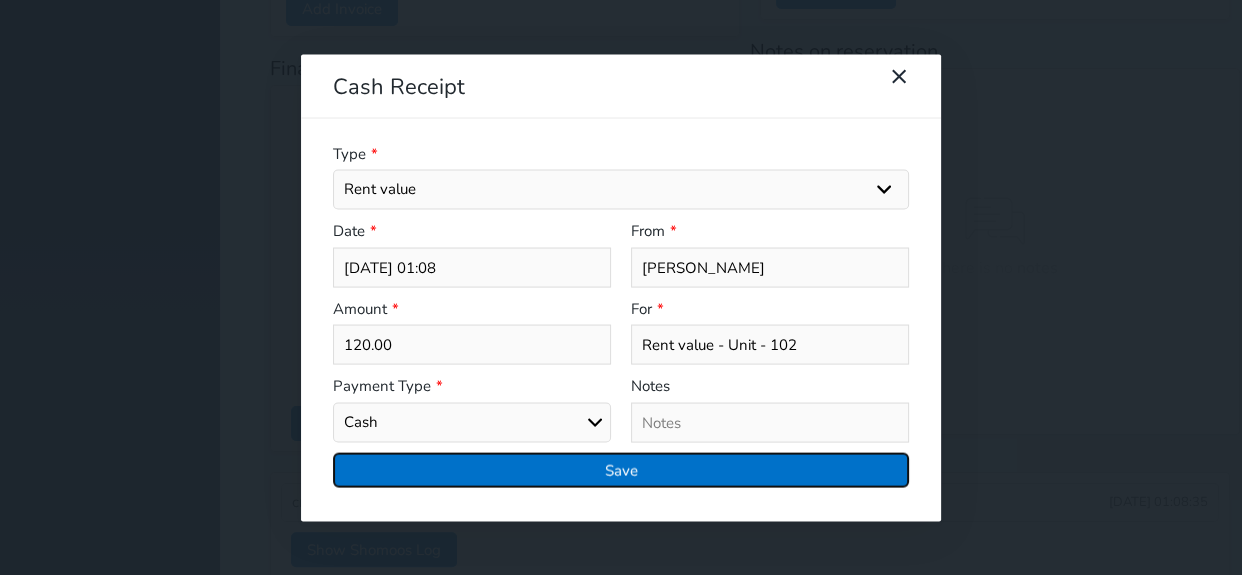 click on "Save" at bounding box center [621, 469] 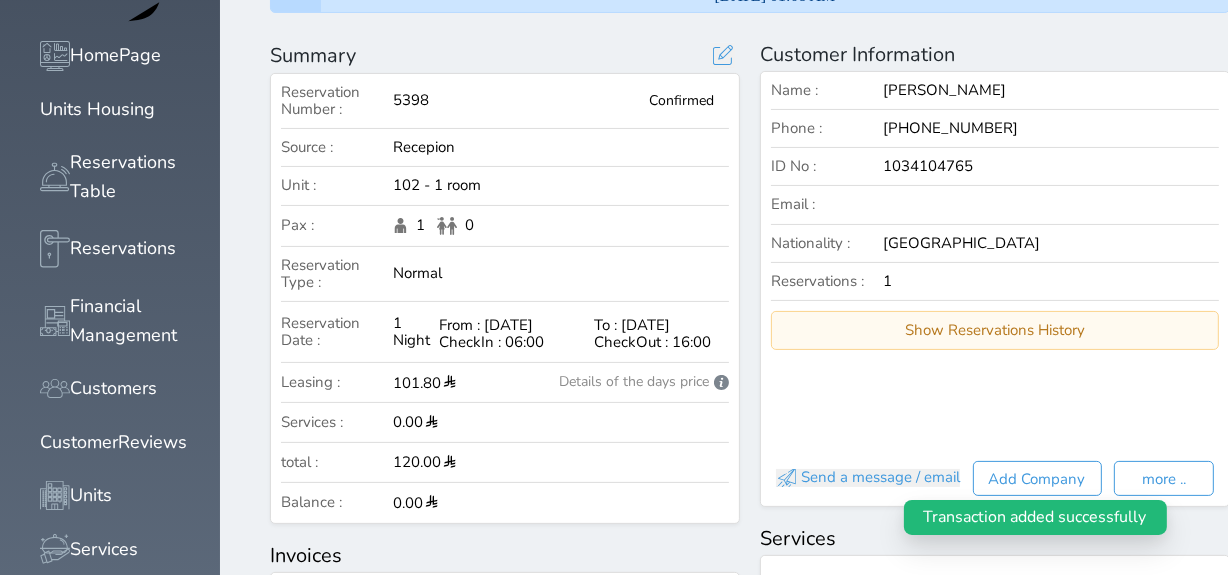 scroll, scrollTop: 0, scrollLeft: 0, axis: both 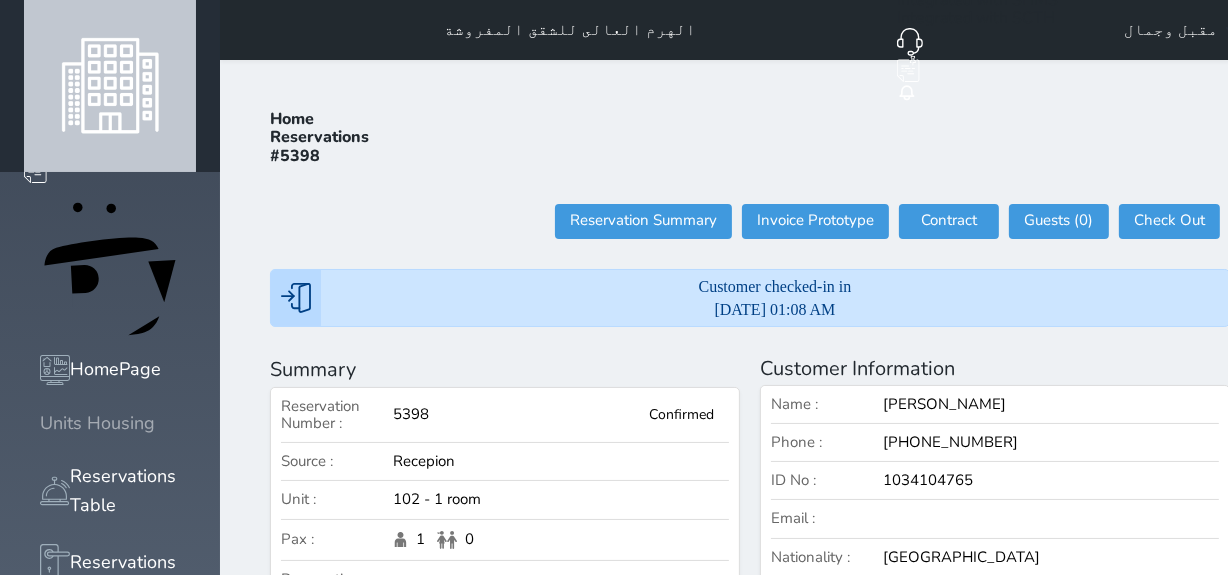 click at bounding box center (40, 423) 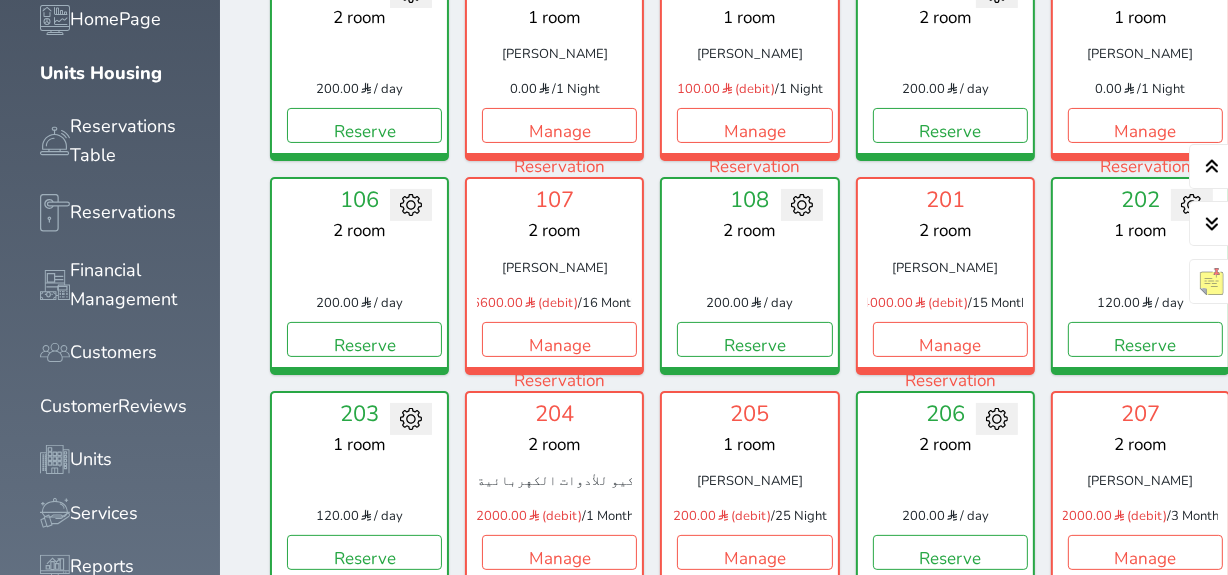 scroll, scrollTop: 260, scrollLeft: 0, axis: vertical 